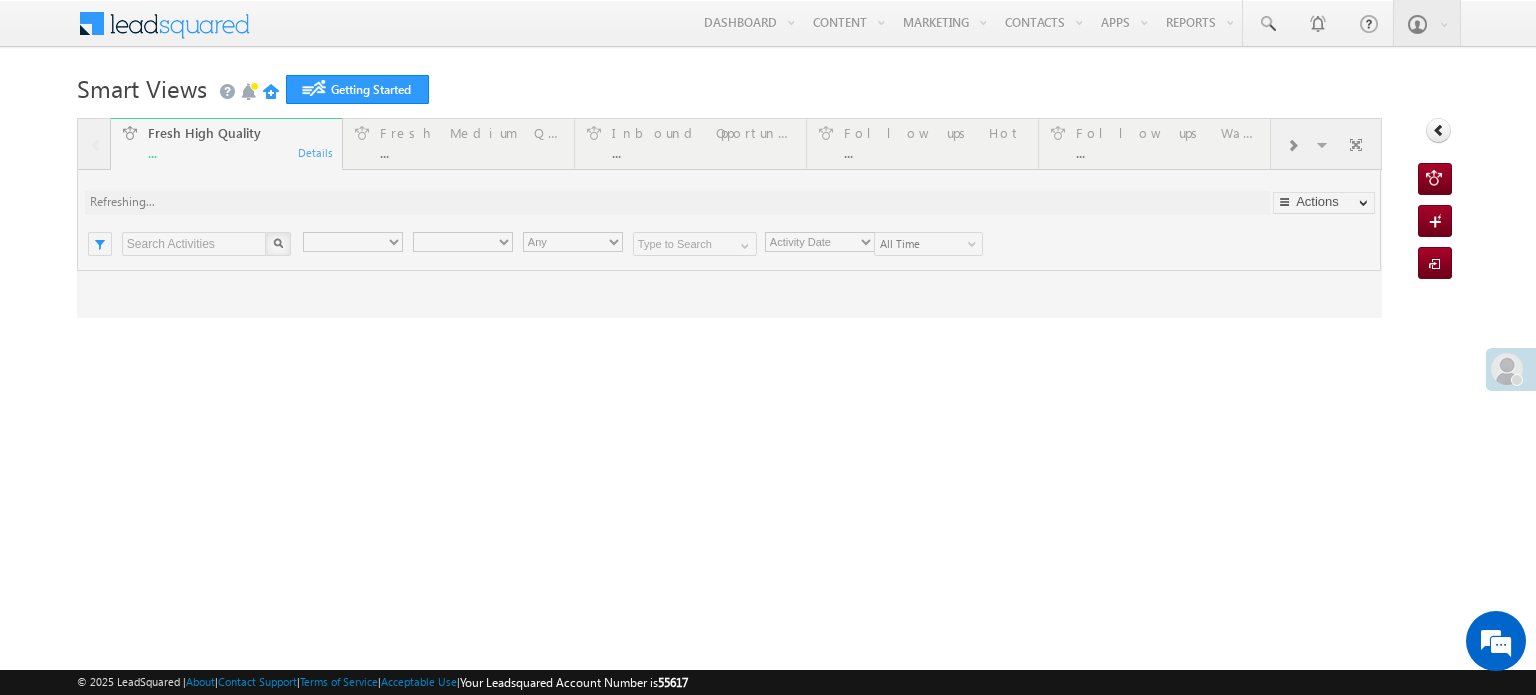scroll, scrollTop: 0, scrollLeft: 0, axis: both 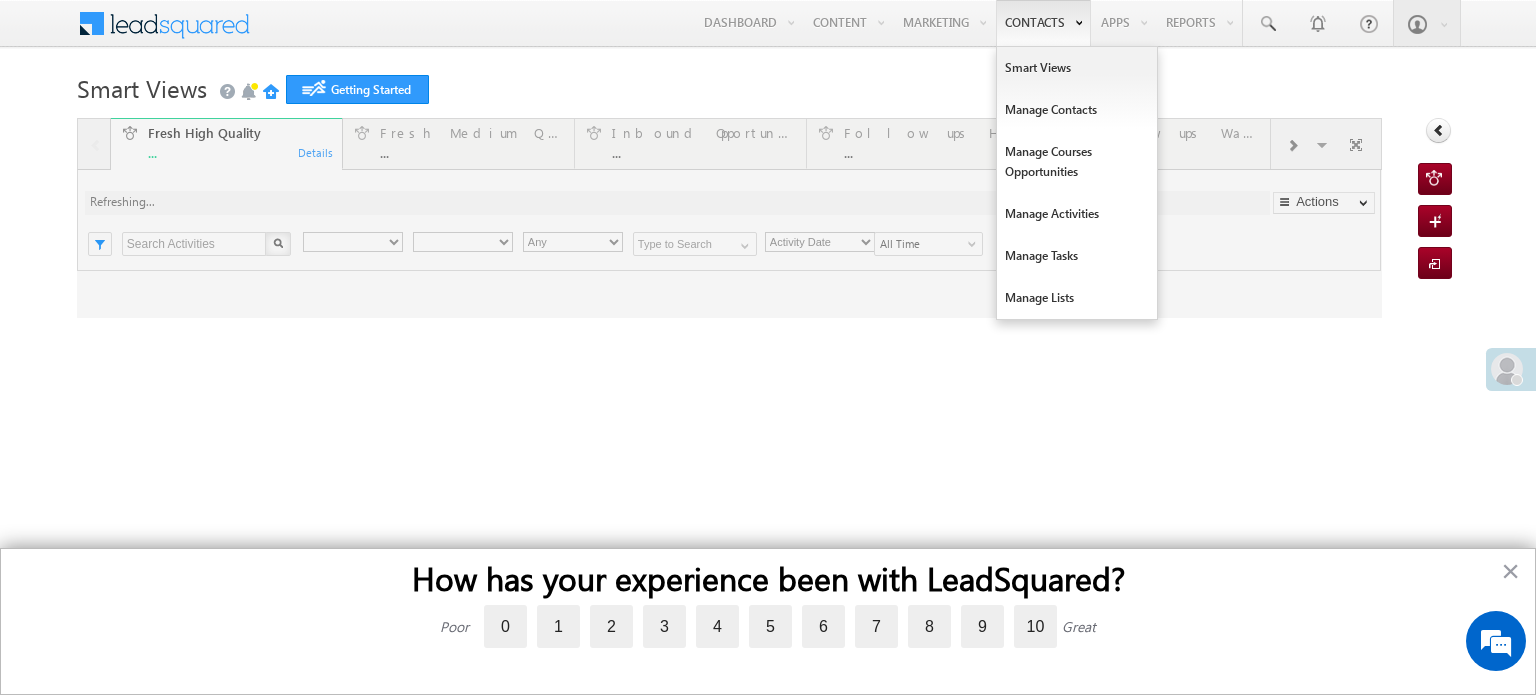 type on "Any Owner" 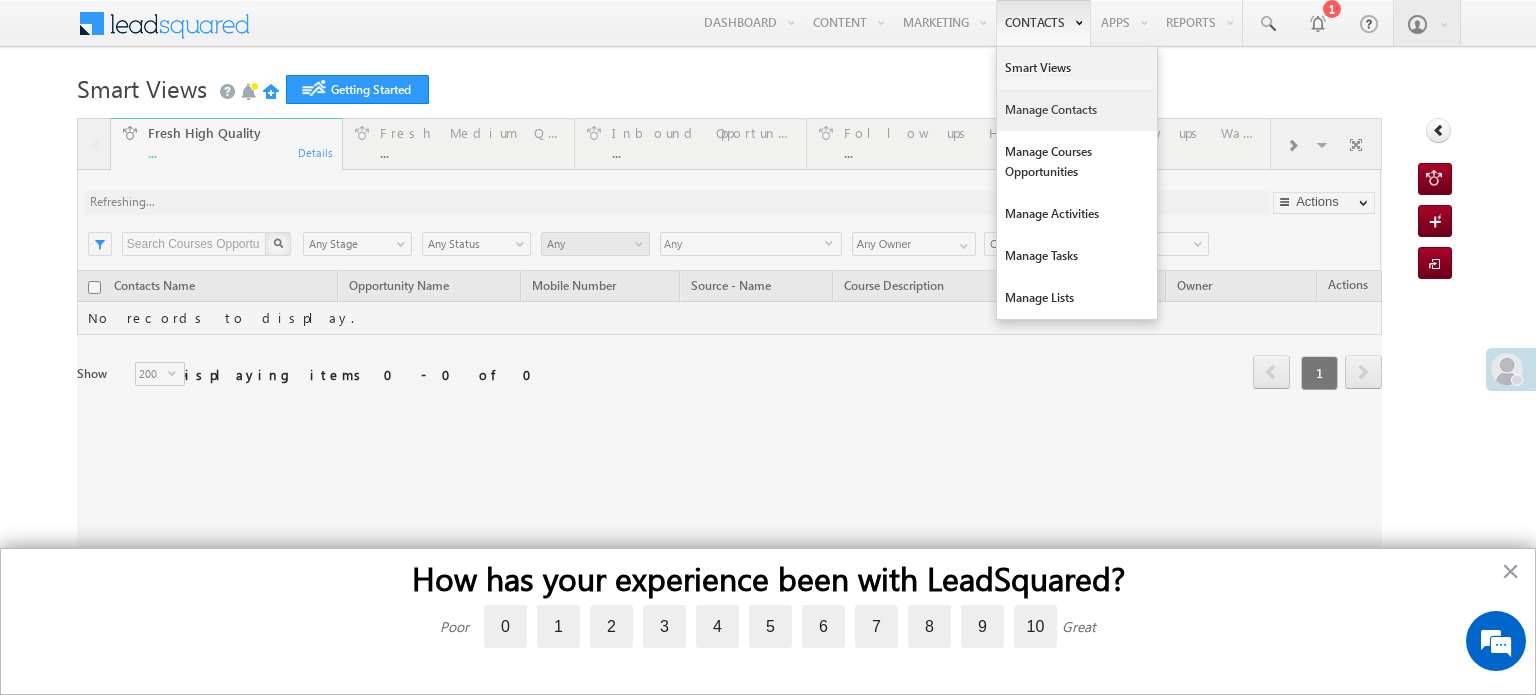 click on "Manage Contacts" at bounding box center [1077, 110] 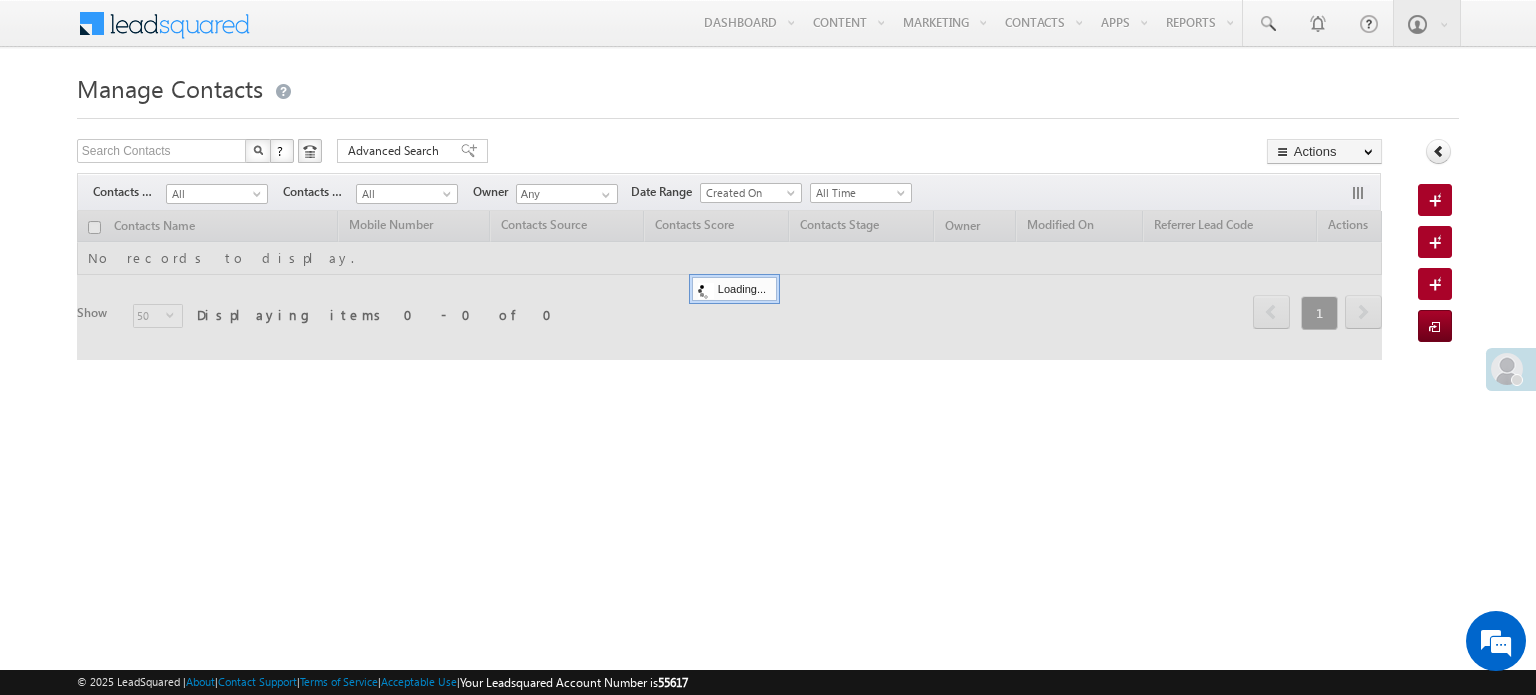 scroll, scrollTop: 0, scrollLeft: 0, axis: both 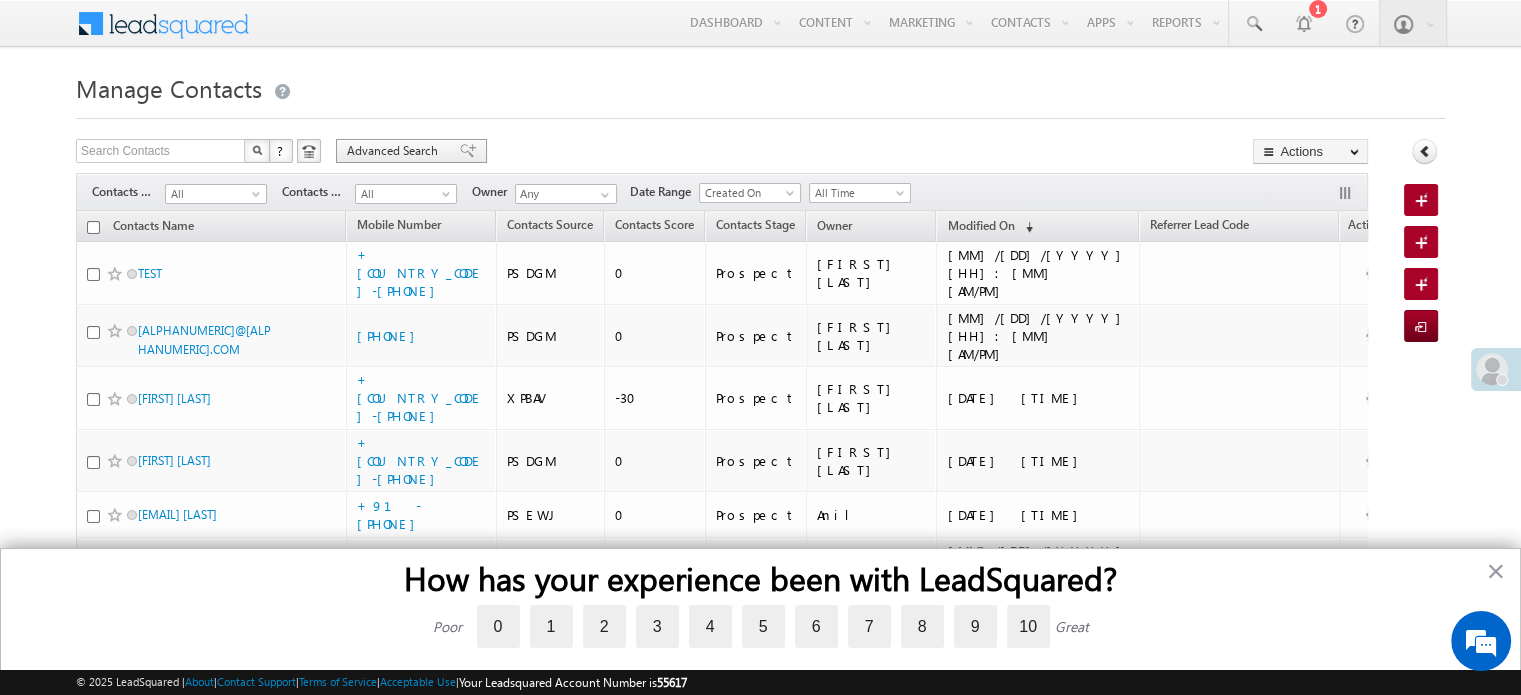 click on "Advanced Search" at bounding box center (395, 151) 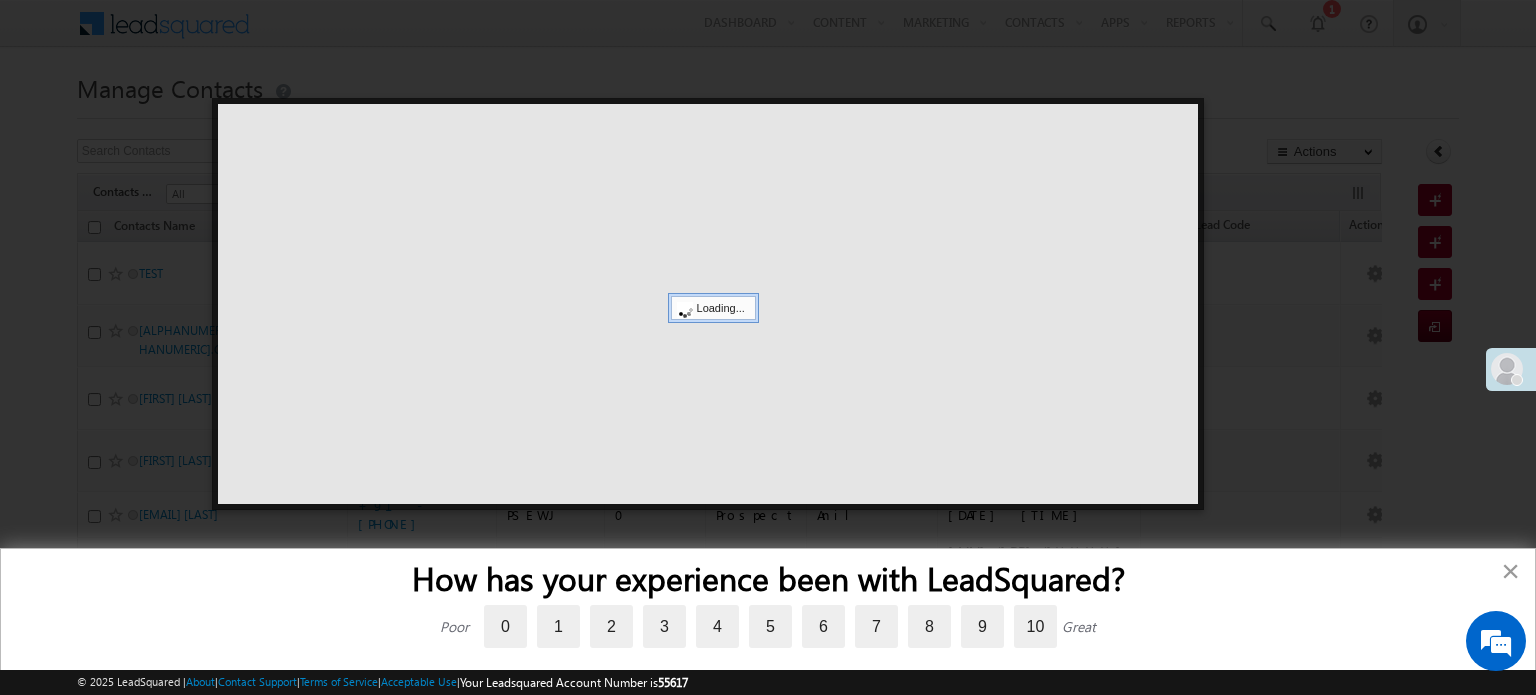 click on "×" at bounding box center (1510, 571) 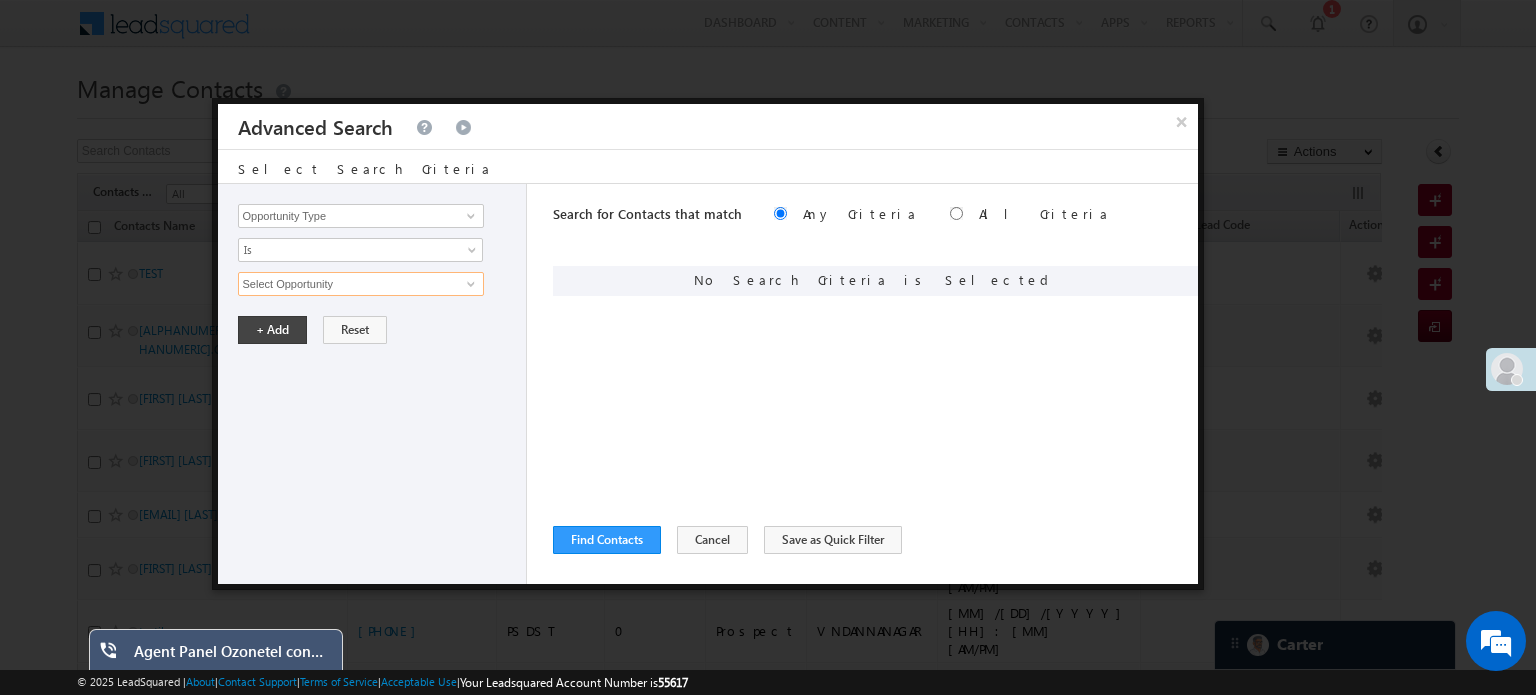click on "Select Opportunity" at bounding box center (361, 284) 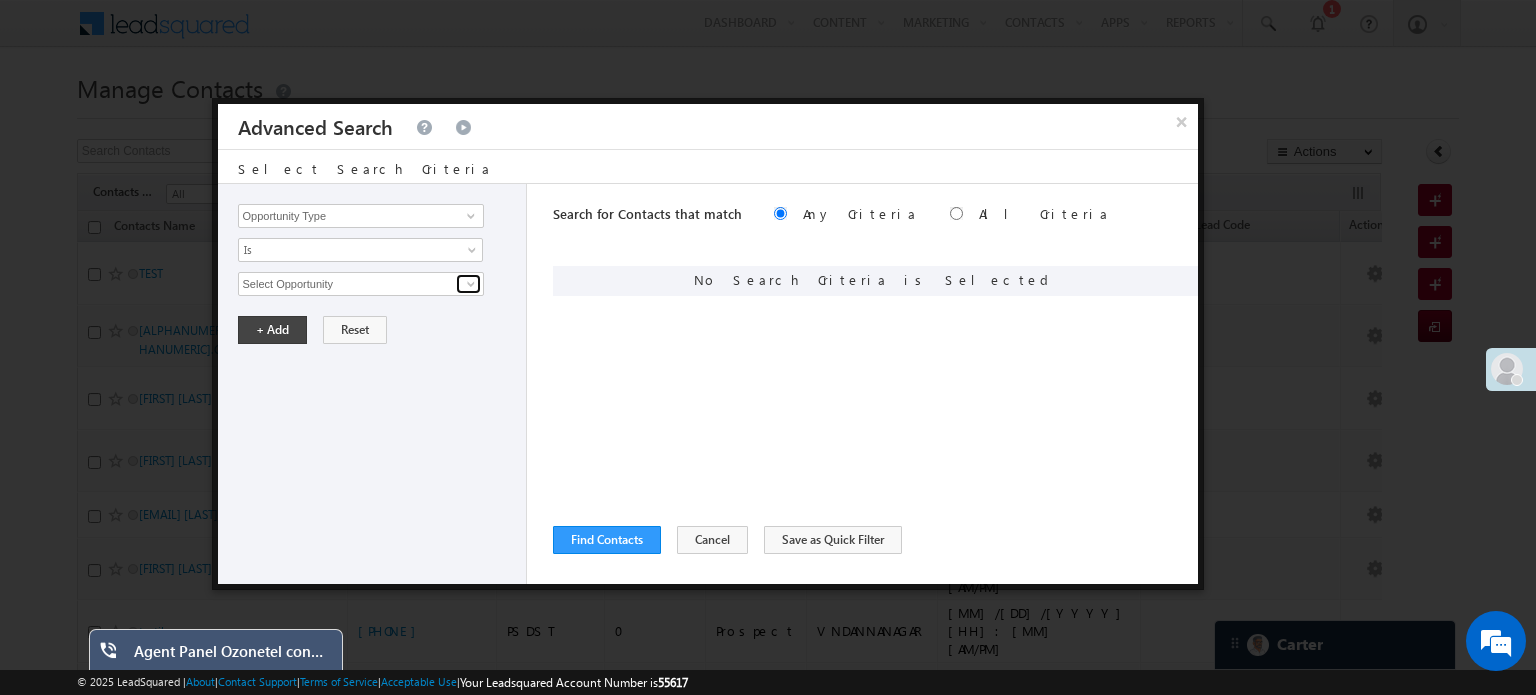 click at bounding box center (471, 284) 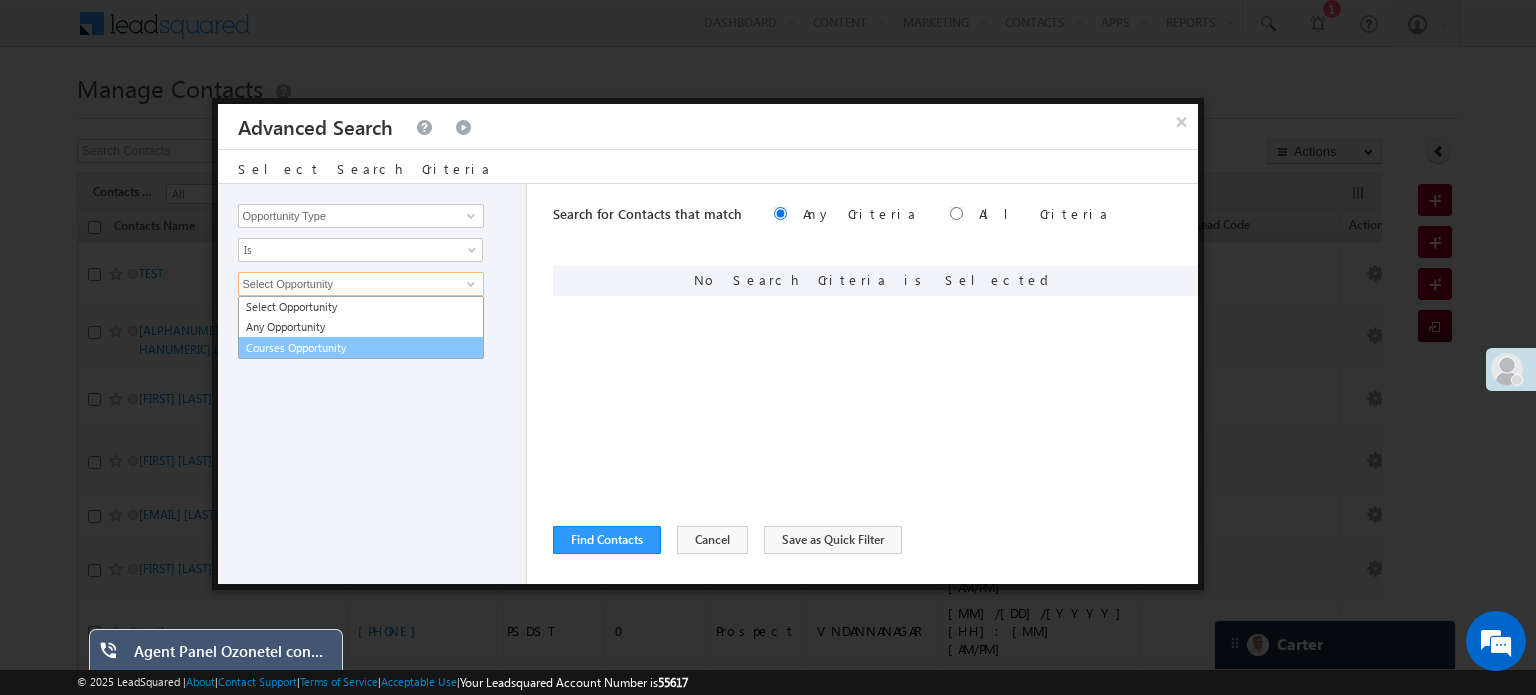 scroll, scrollTop: 0, scrollLeft: 0, axis: both 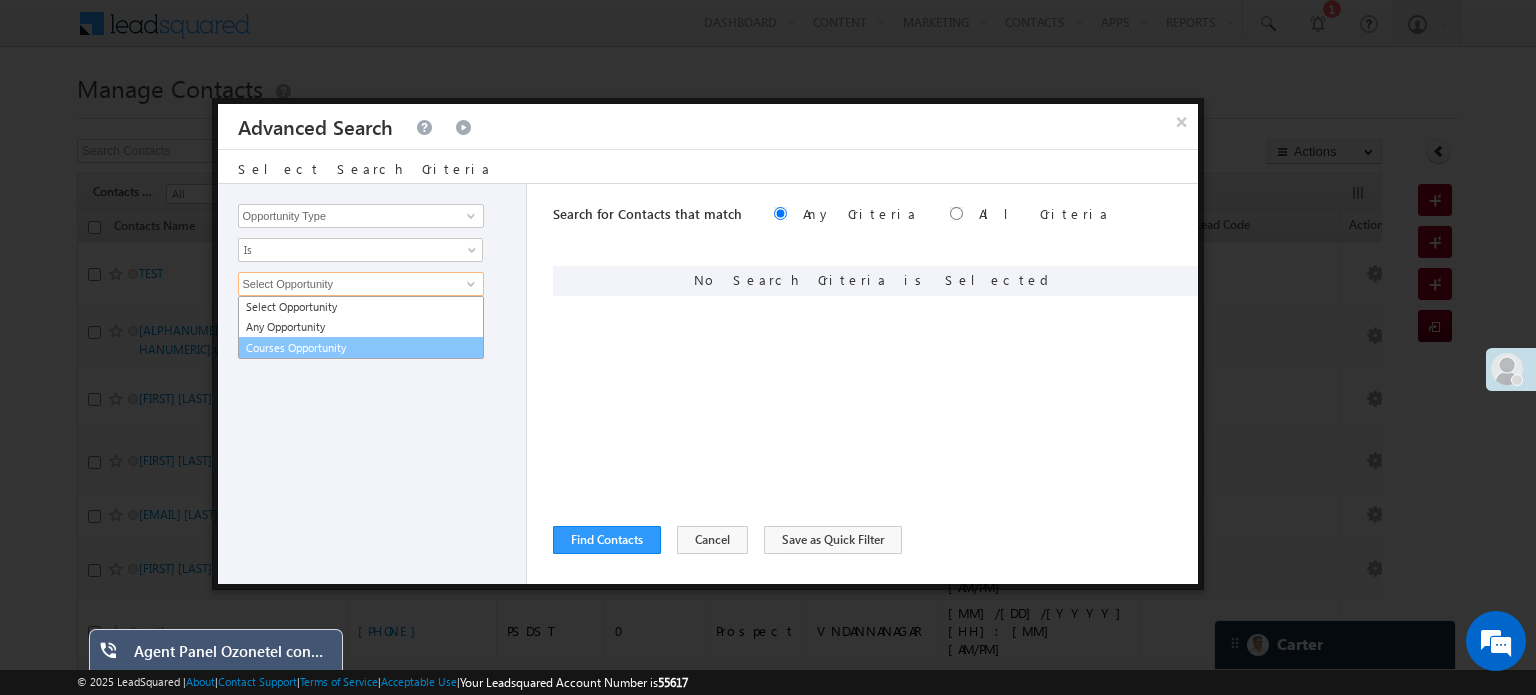 click on "Courses Opportunity" at bounding box center [361, 348] 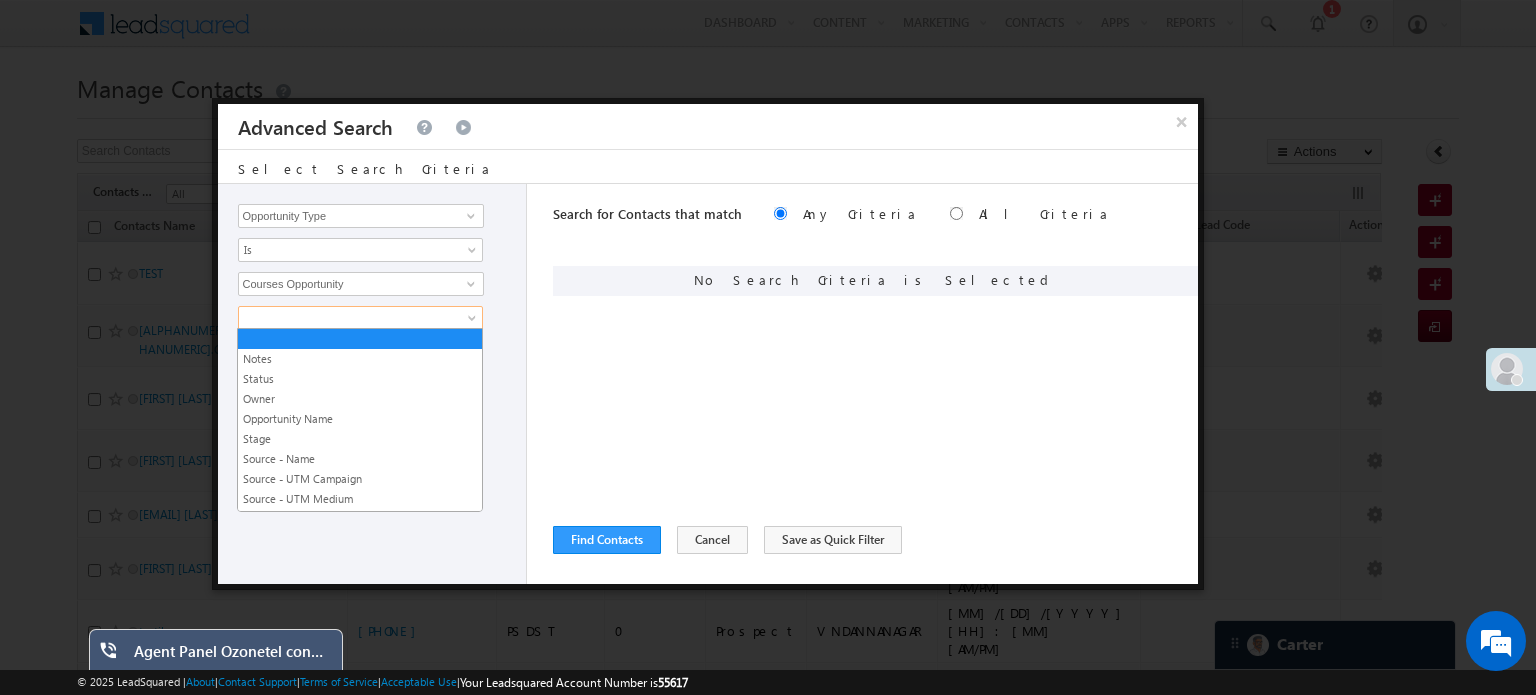 click at bounding box center [347, 318] 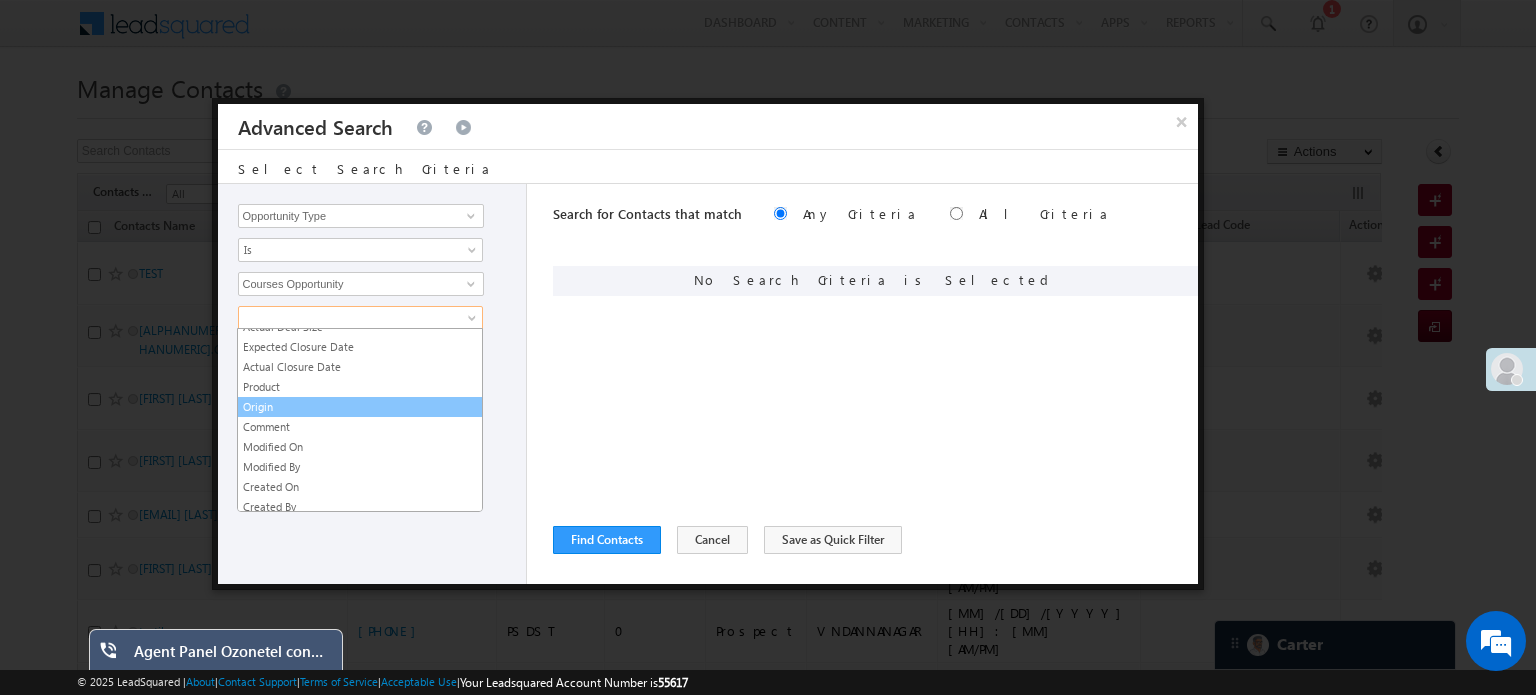 scroll, scrollTop: 2091, scrollLeft: 0, axis: vertical 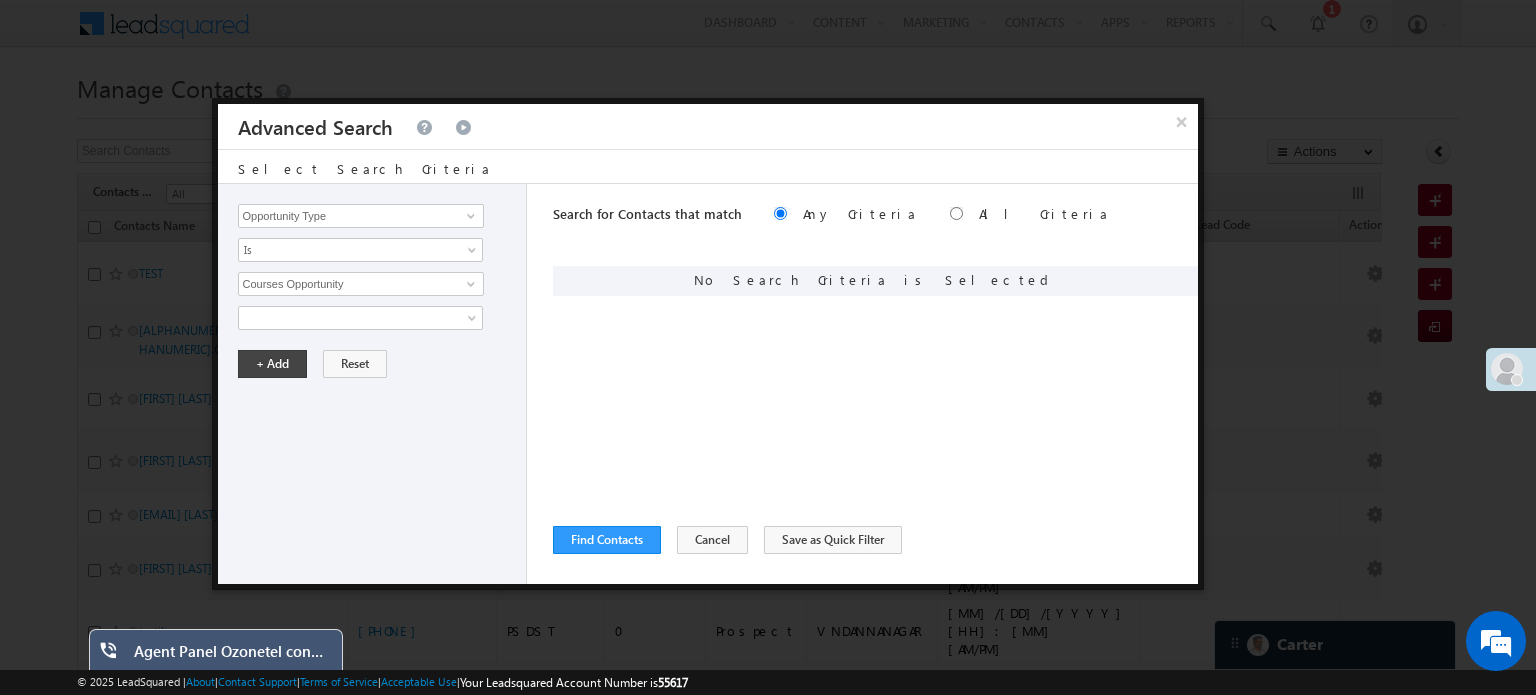 click on "Search for Contacts that match
Any Criteria
All Criteria
Note that the current triggering entity  is not considered  in the condition
If more than one opportunities are returned, the opportunity which is  most recently created  will be considered.
Descending
Ascending
ReLoad" at bounding box center [875, 384] 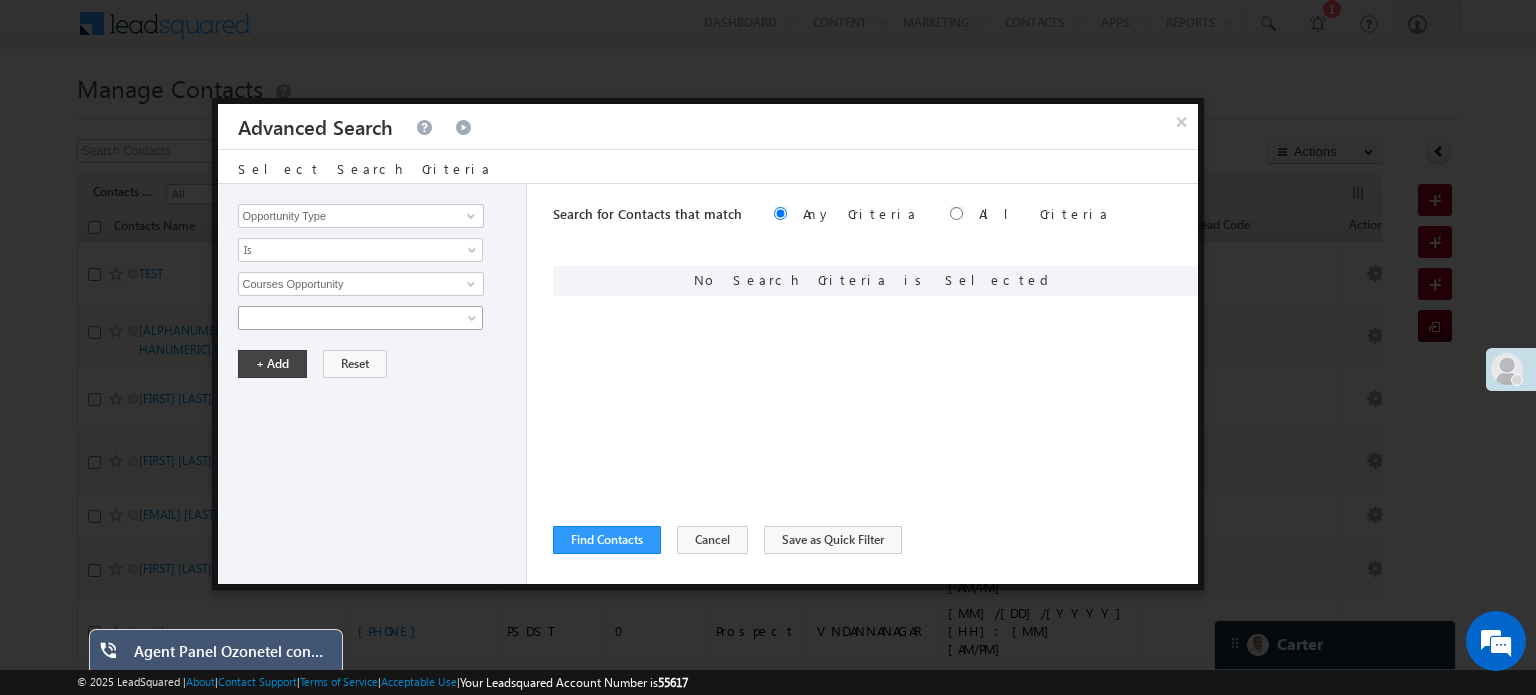 scroll, scrollTop: 0, scrollLeft: 0, axis: both 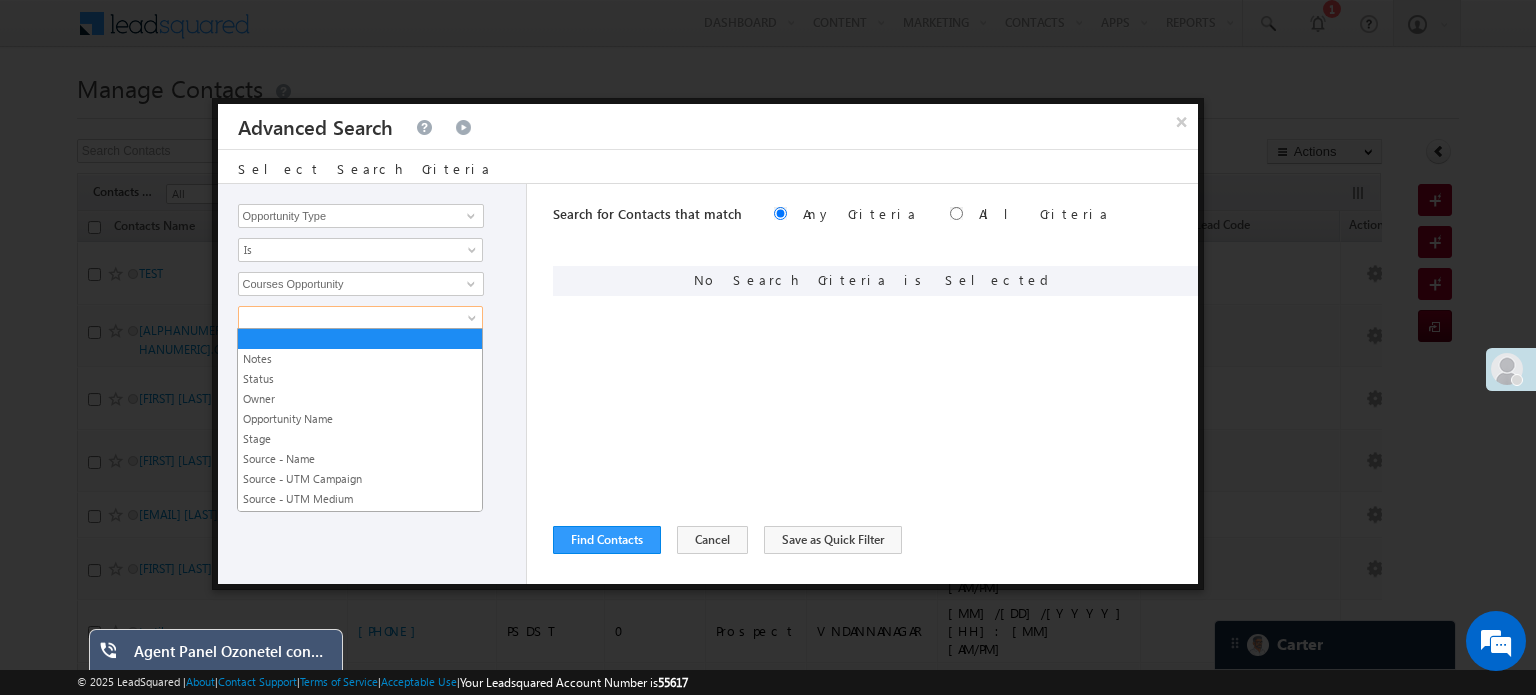 click at bounding box center (347, 318) 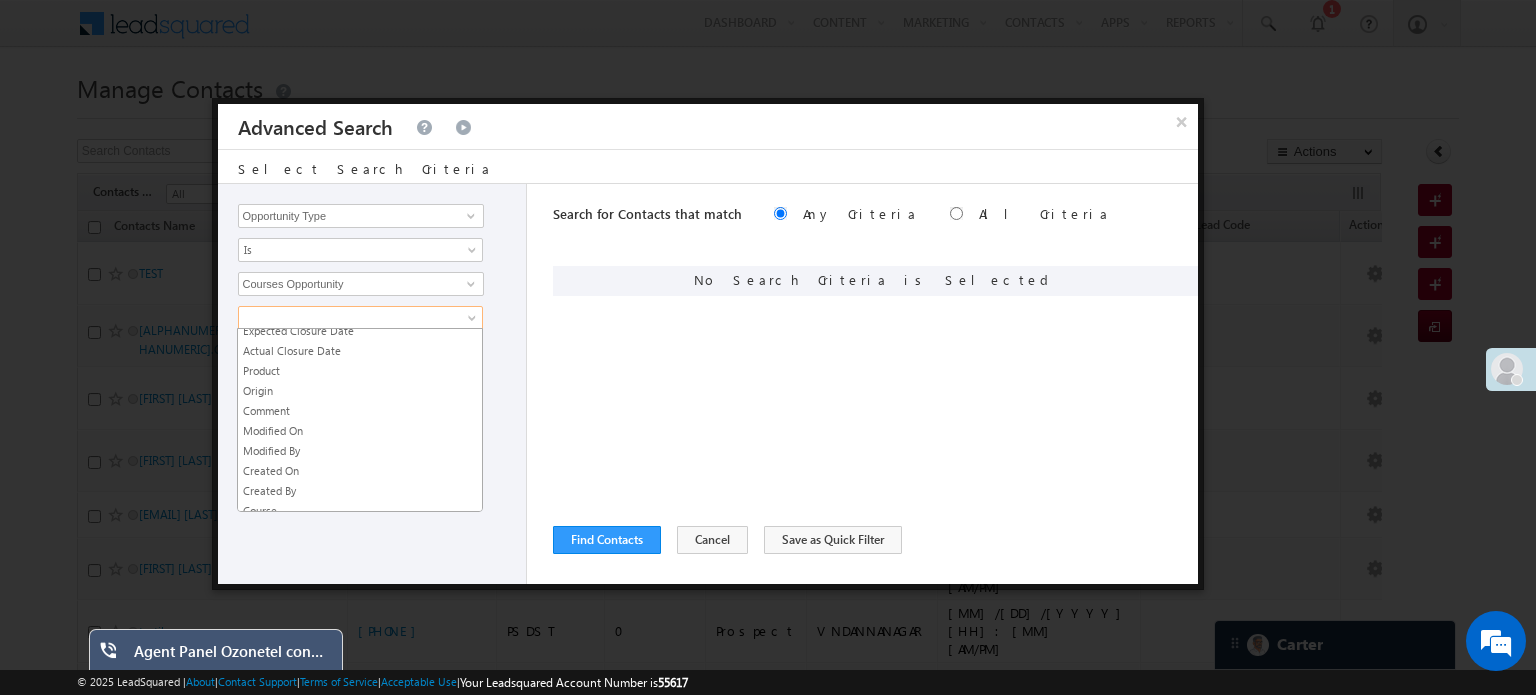 scroll, scrollTop: 389, scrollLeft: 0, axis: vertical 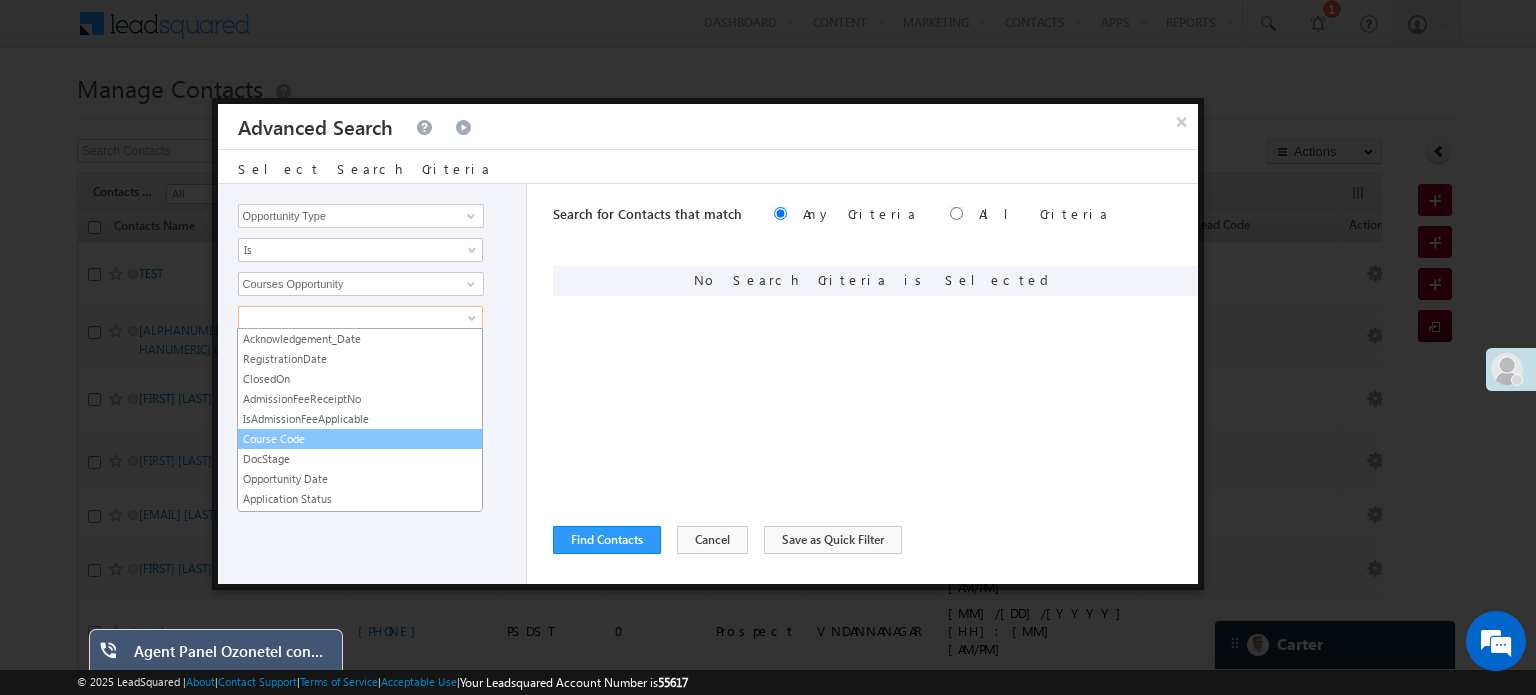 click on "Course Code" at bounding box center [360, 439] 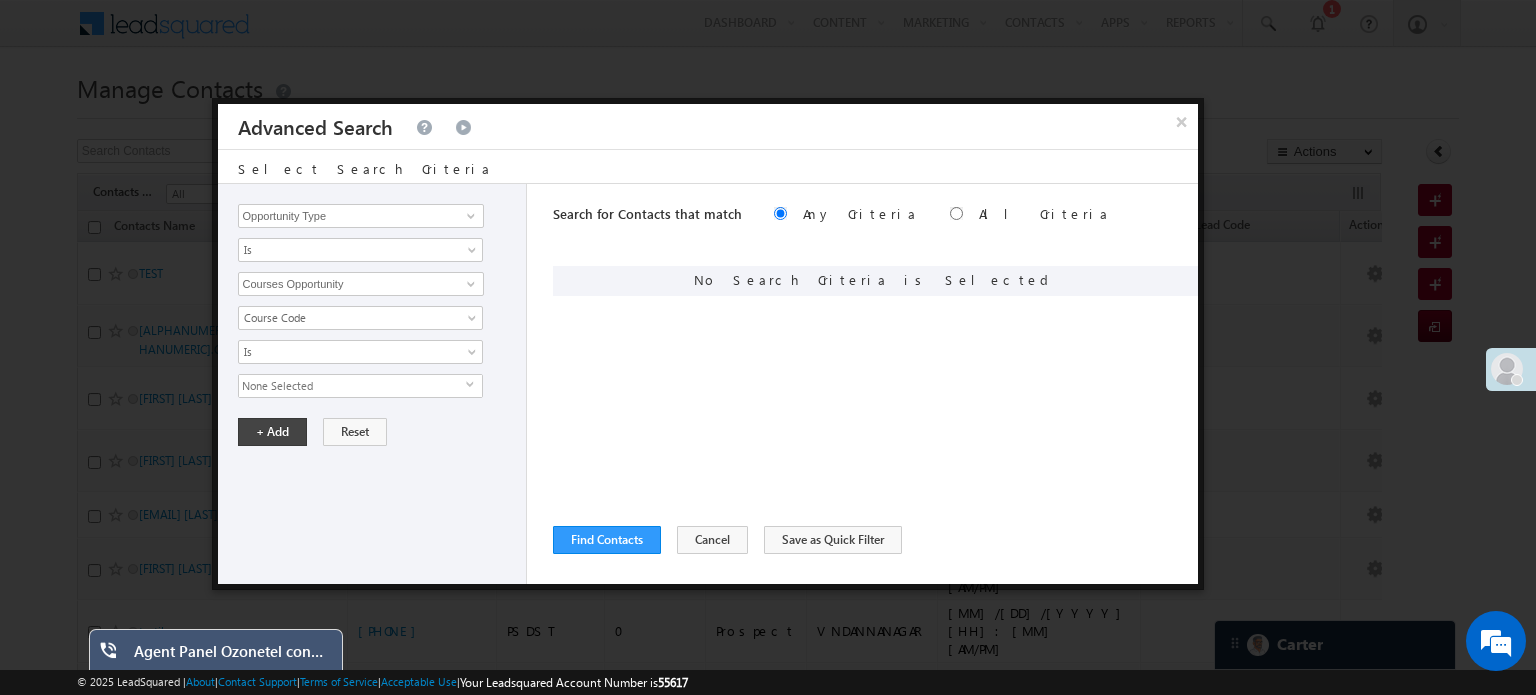 click on "None Selected" at bounding box center [352, 386] 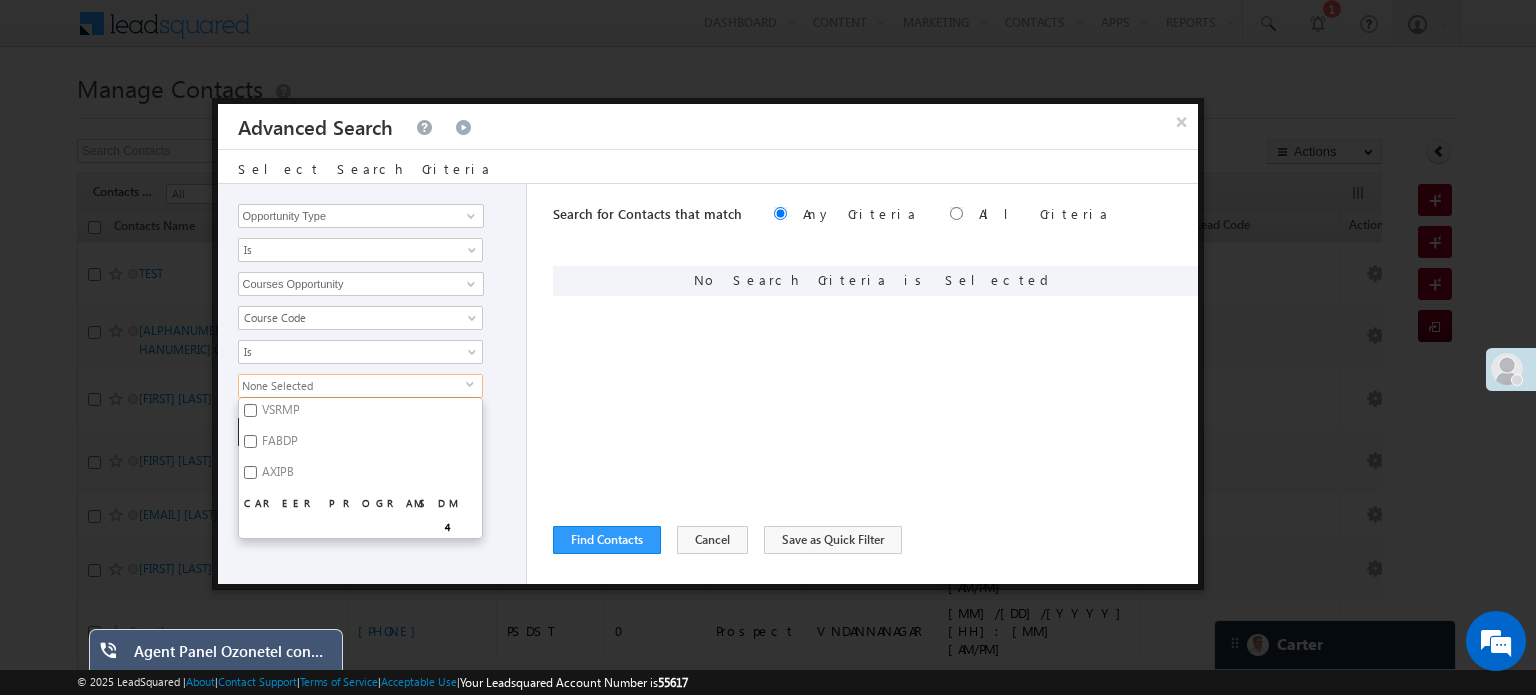 scroll, scrollTop: 120, scrollLeft: 0, axis: vertical 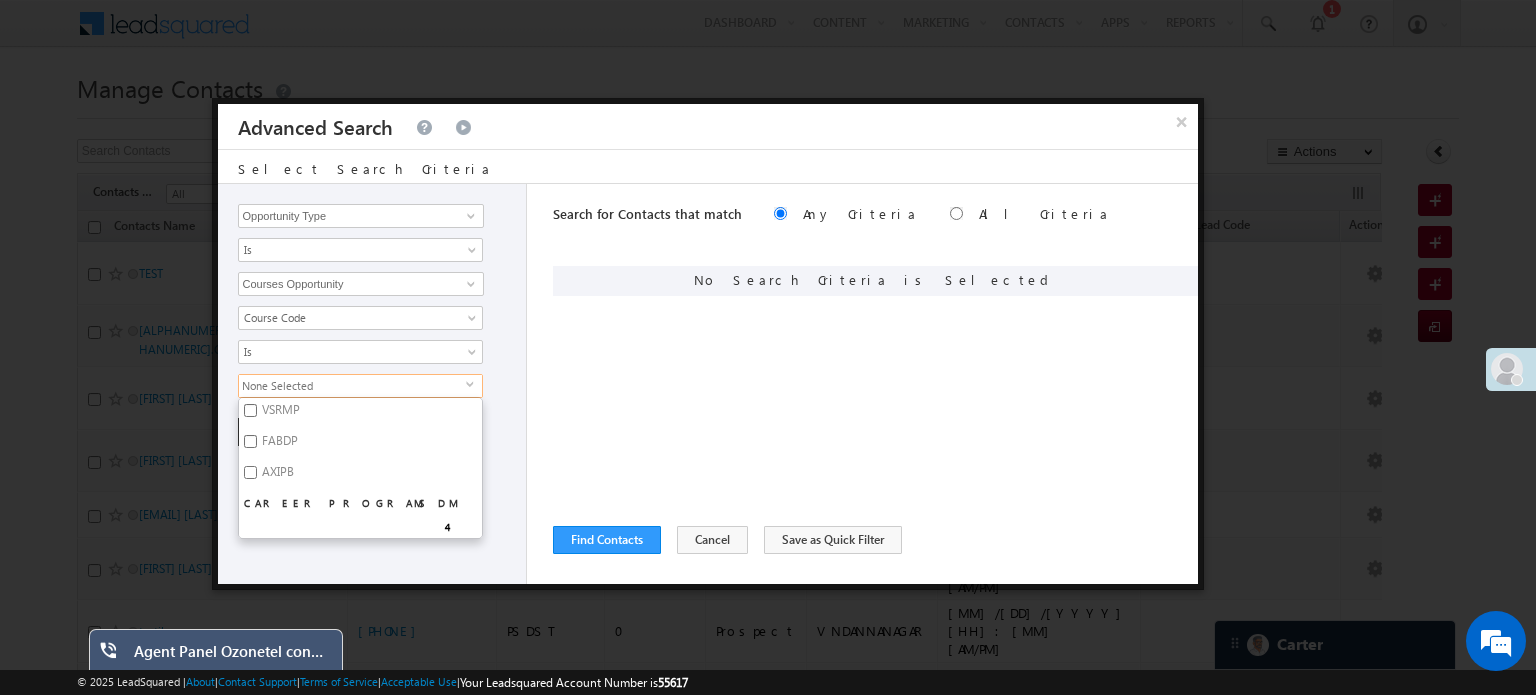 click on "AXIPB" at bounding box center [250, 472] 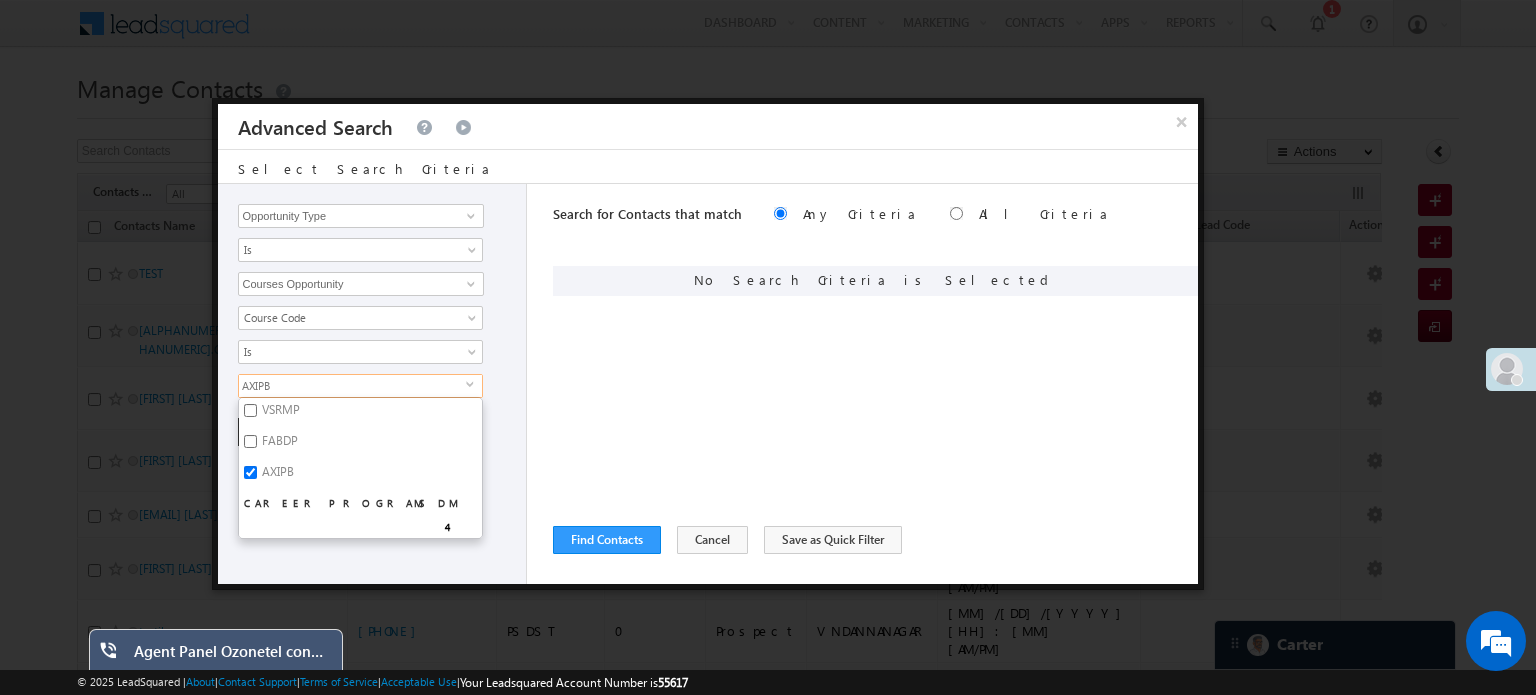 click on "+ Add
Reset" at bounding box center [377, 432] 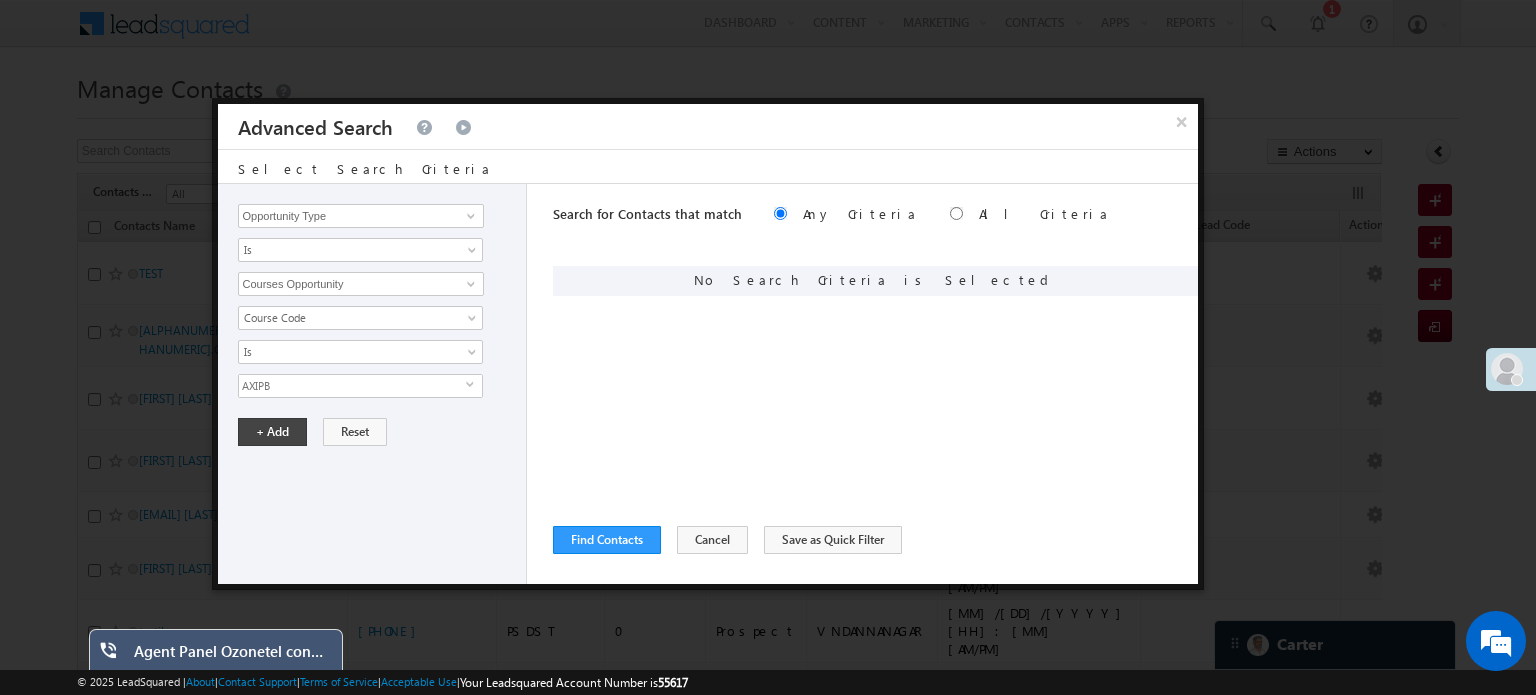 click on "AXIPB" at bounding box center [352, 386] 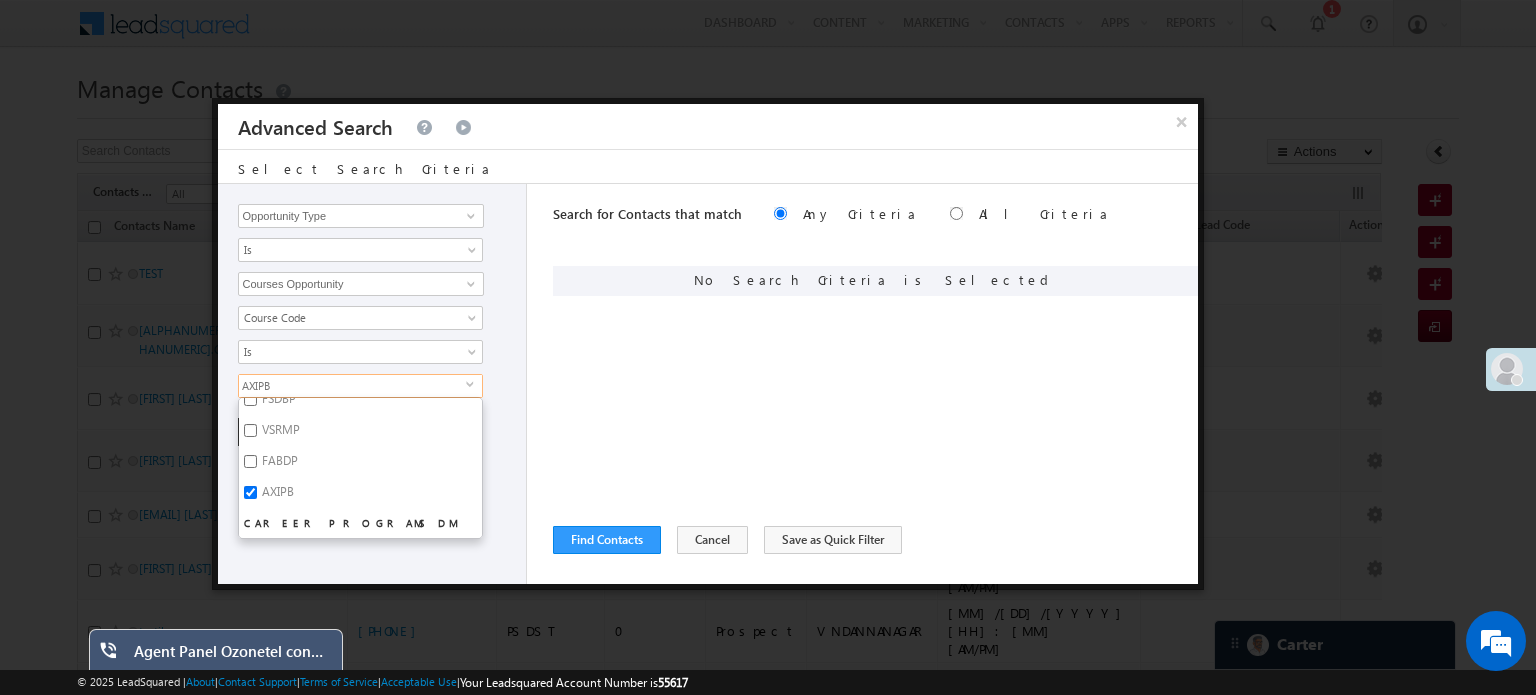 scroll, scrollTop: 100, scrollLeft: 0, axis: vertical 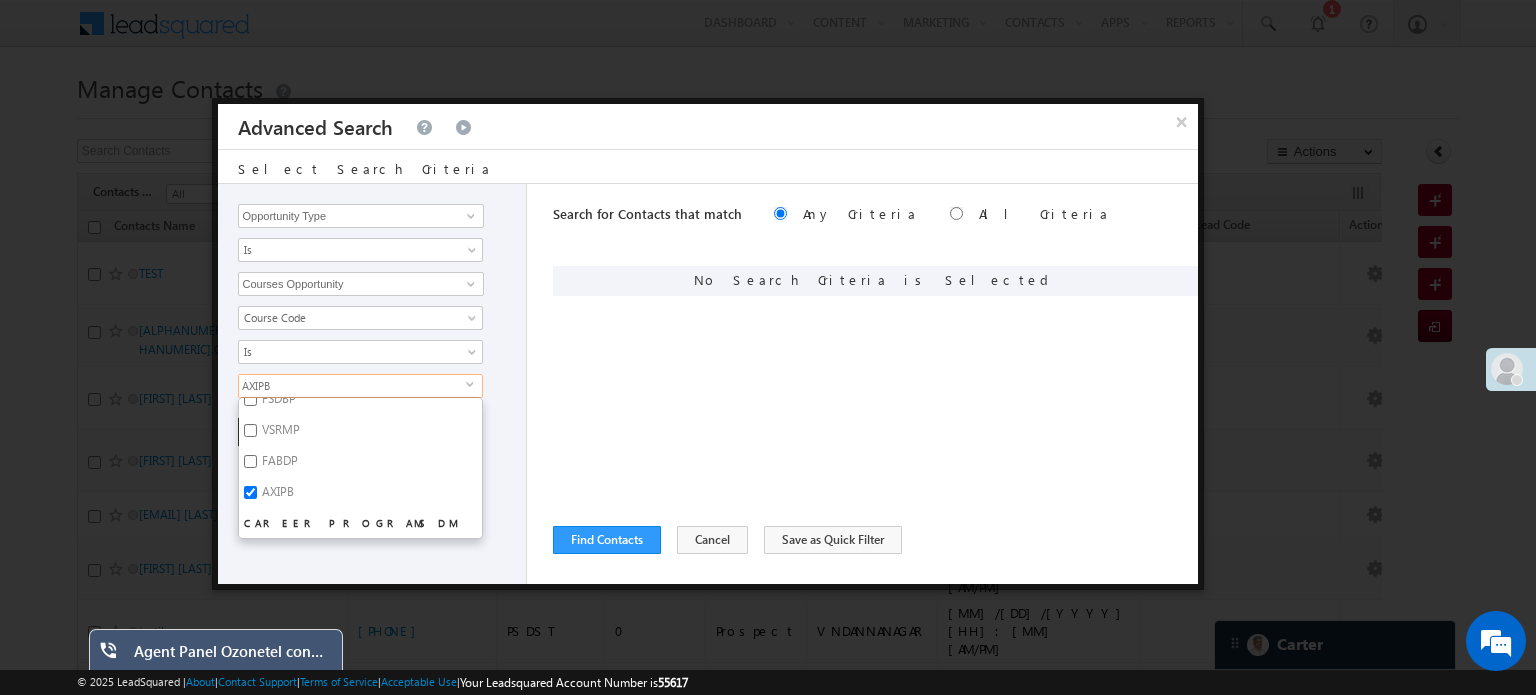 click on "AXIPB" at bounding box center [250, 492] 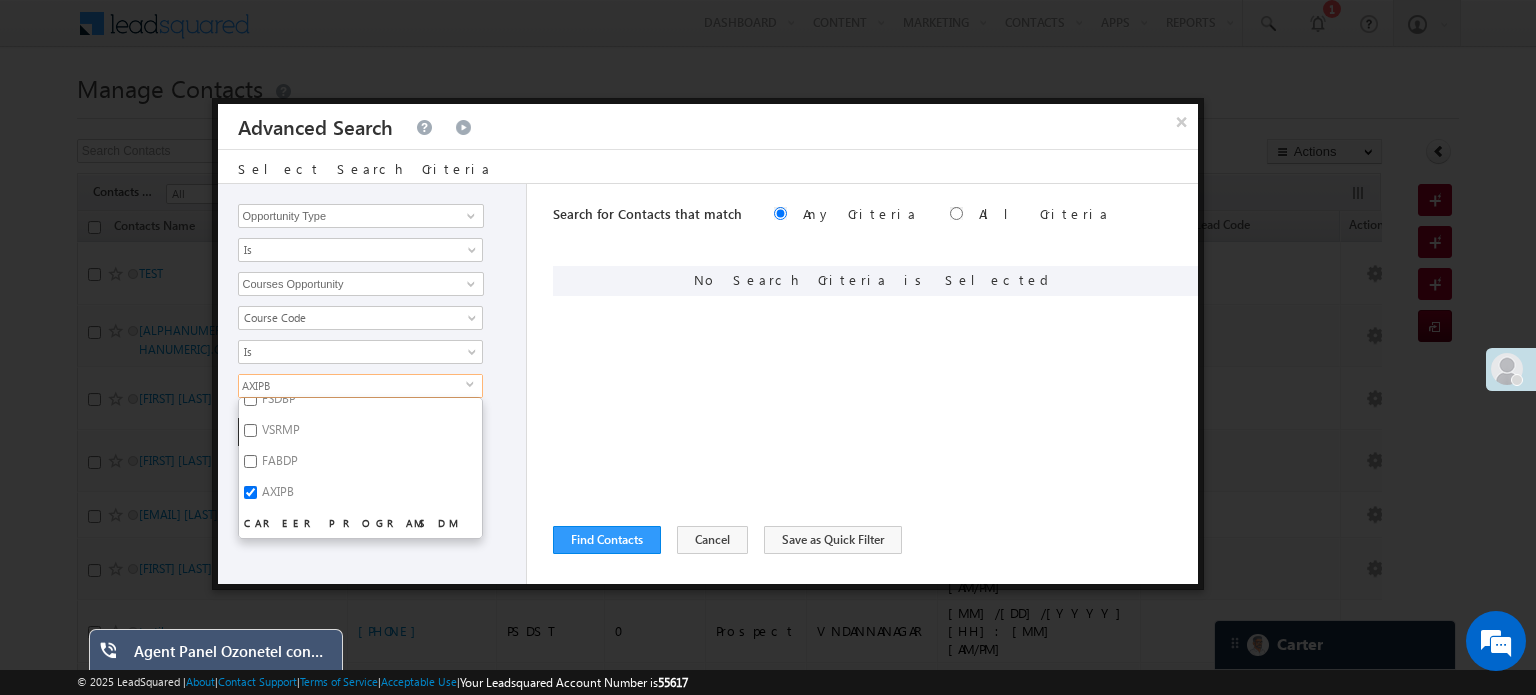 checkbox on "false" 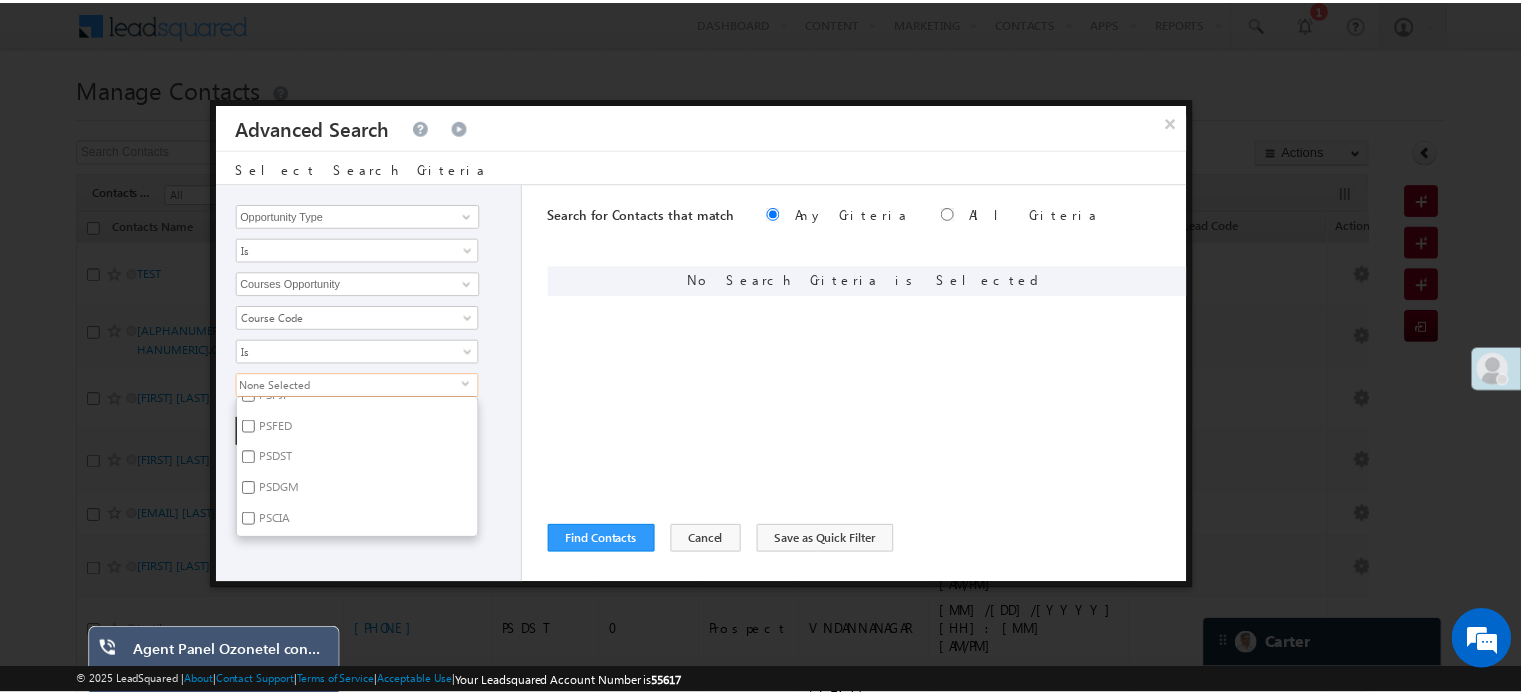 scroll, scrollTop: 3337, scrollLeft: 0, axis: vertical 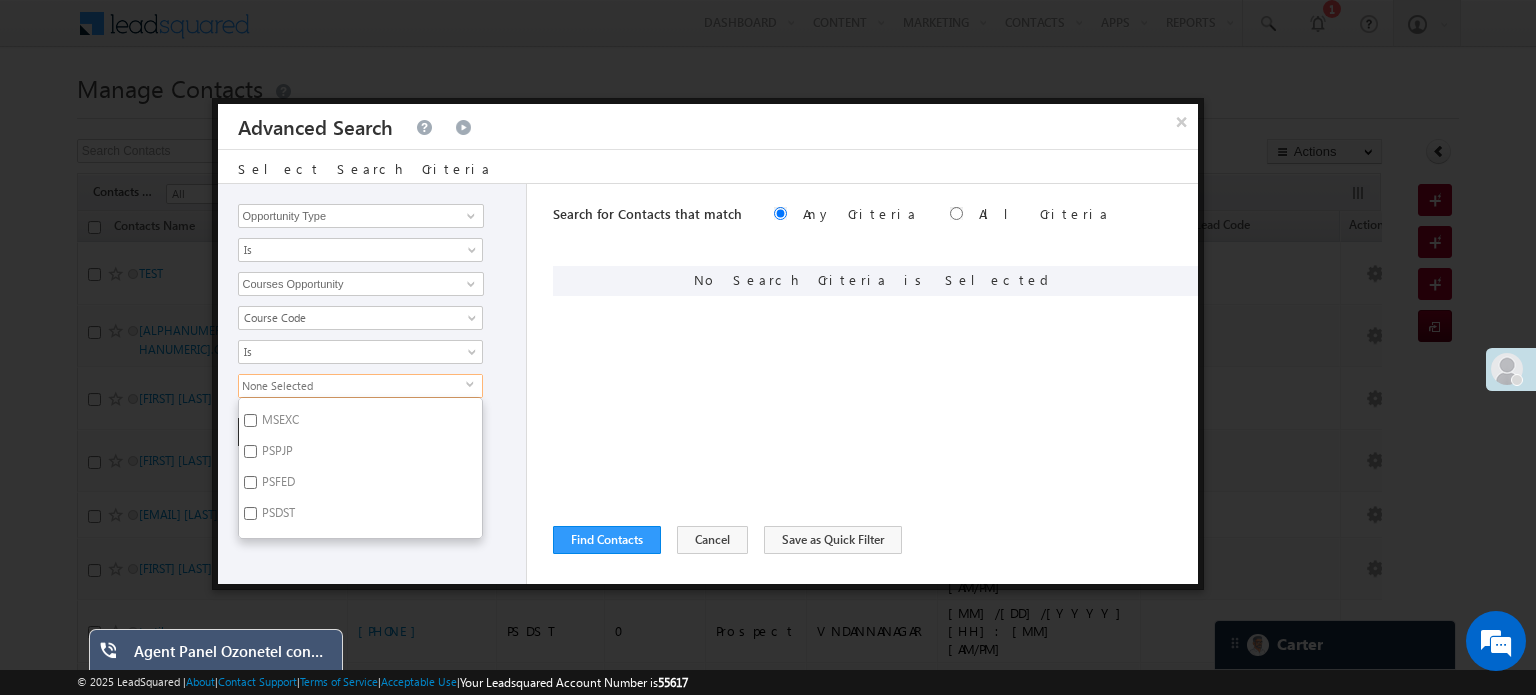 click on "PSDGM" at bounding box center [250, 544] 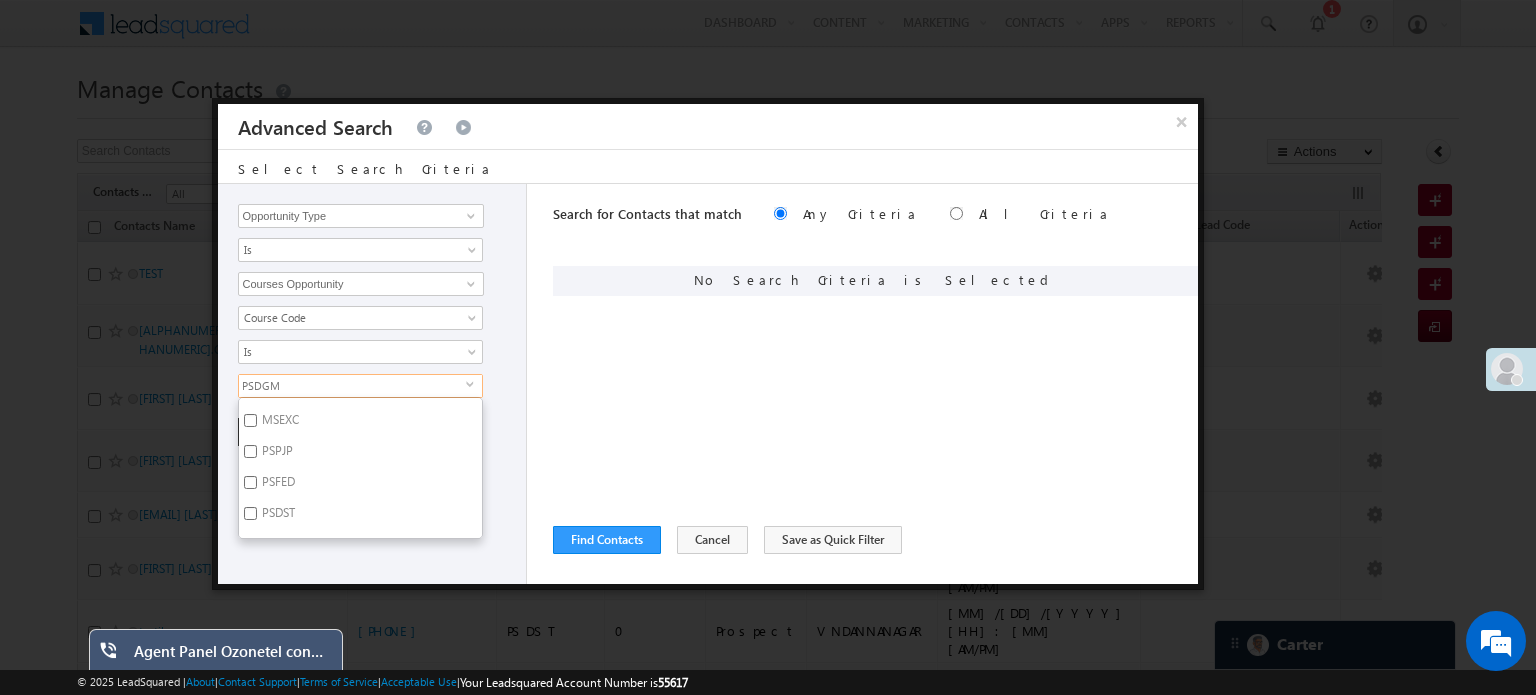 click on "Opportunity Type Contacts Activity Task Sales Group Prospect Id Retargeting Campaign [ID_NUMBER] Account Status Actual Closure Date actvty_cd adunit Advisor Account Manager age_mnths age_yrs Alternate Contact Number Annual Salary annualfamilyincome Archival Lead Auto Dial Required BA Acceptance Count BA Acceptance Status BA Online Session Status BA Stages Status Batch Job Execute BU_ID Called By name Campaign Code Carmunique_id castecategory City Class X Percentage Class XII Percentage Class XIIth Board Class XIIth Percentage Class Xth Board Class Xth Math Marks Class Xth Percentage College Name Company Company SPOC Email Company SPOC Name Contacts Number Contacts Origin Contacts Score Contacts Source Contacts Stage Conversion Referrer URL Cookie id Correspondence address Correspondence City Correspondence Country Correspondence Mobile No Correspondence Pin code Correspondence State Country Created By Id Created On Current Designation Current Employer" at bounding box center [708, 384] 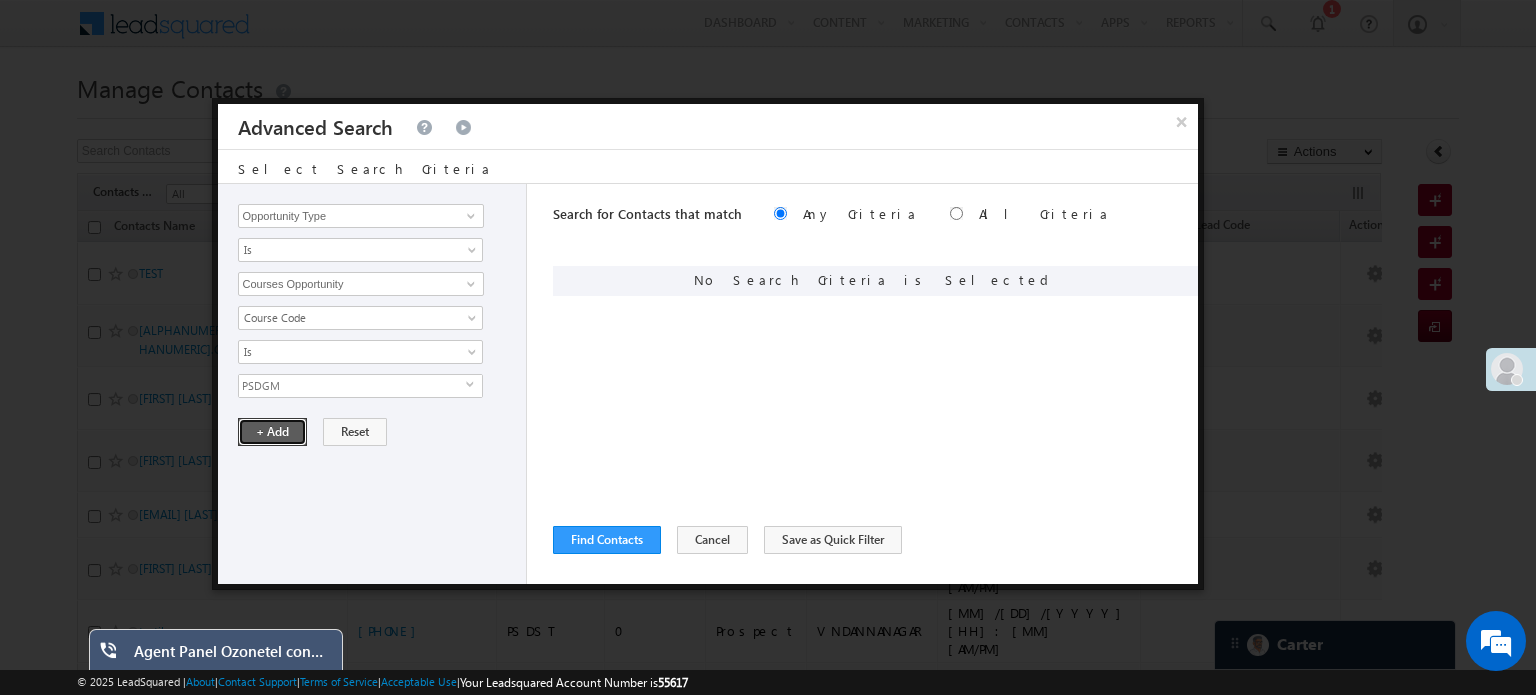 click on "+ Add" at bounding box center [272, 432] 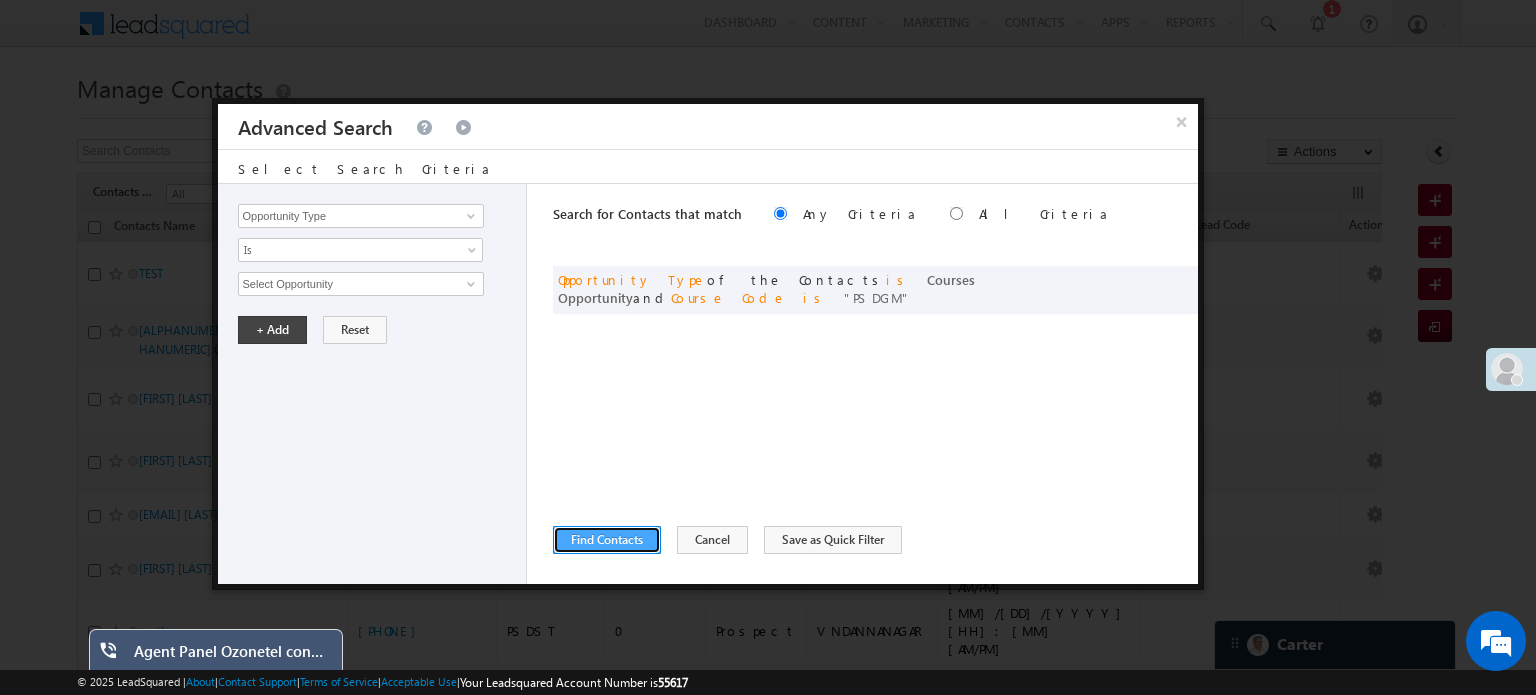 click on "Find Contacts" at bounding box center (607, 540) 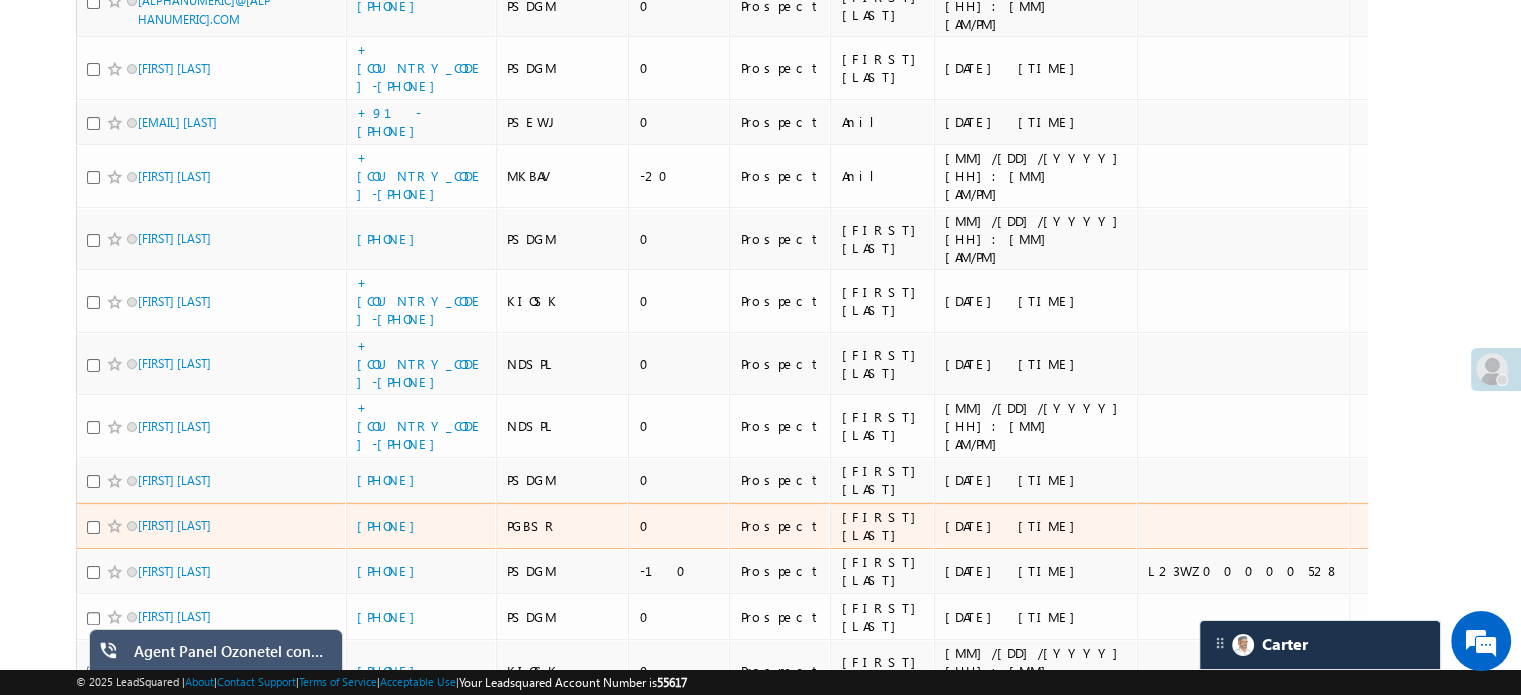 scroll, scrollTop: 343, scrollLeft: 0, axis: vertical 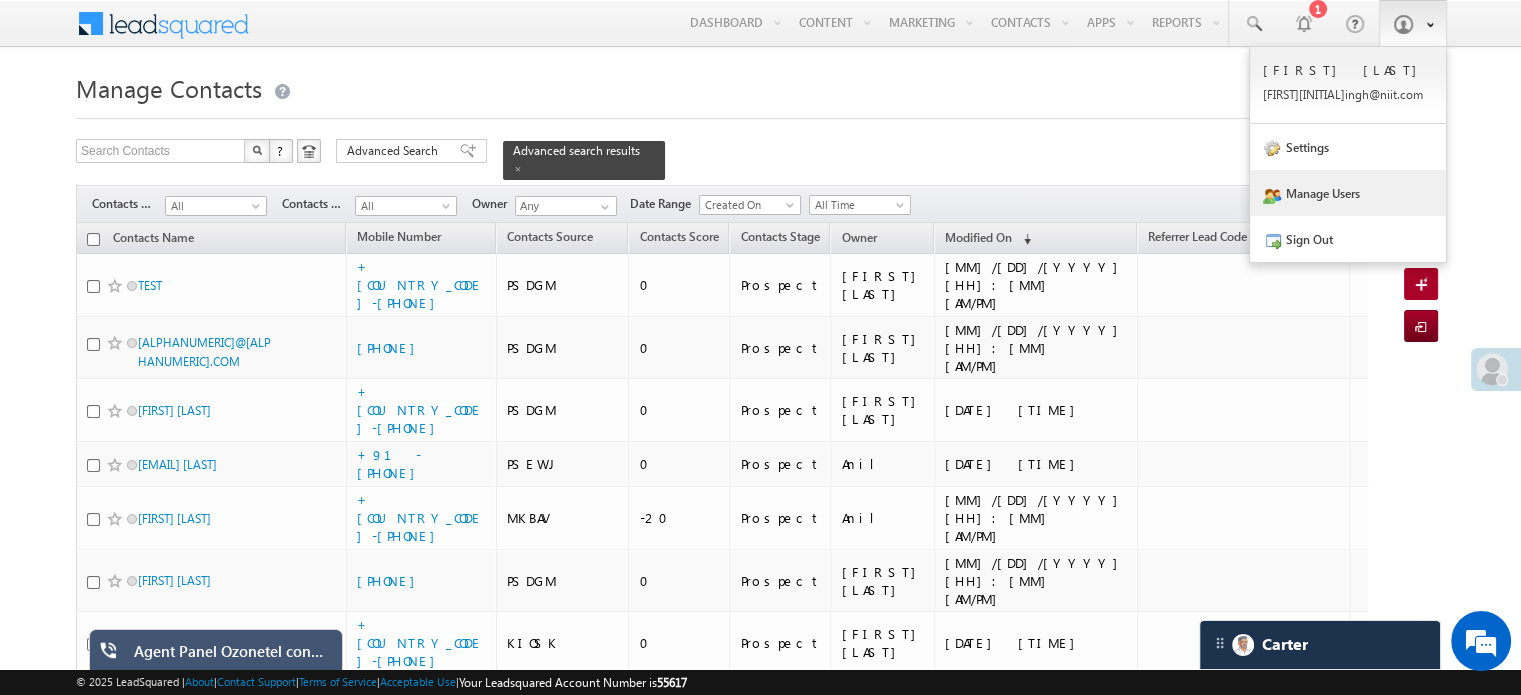 click on "Manage Users" at bounding box center (1348, 193) 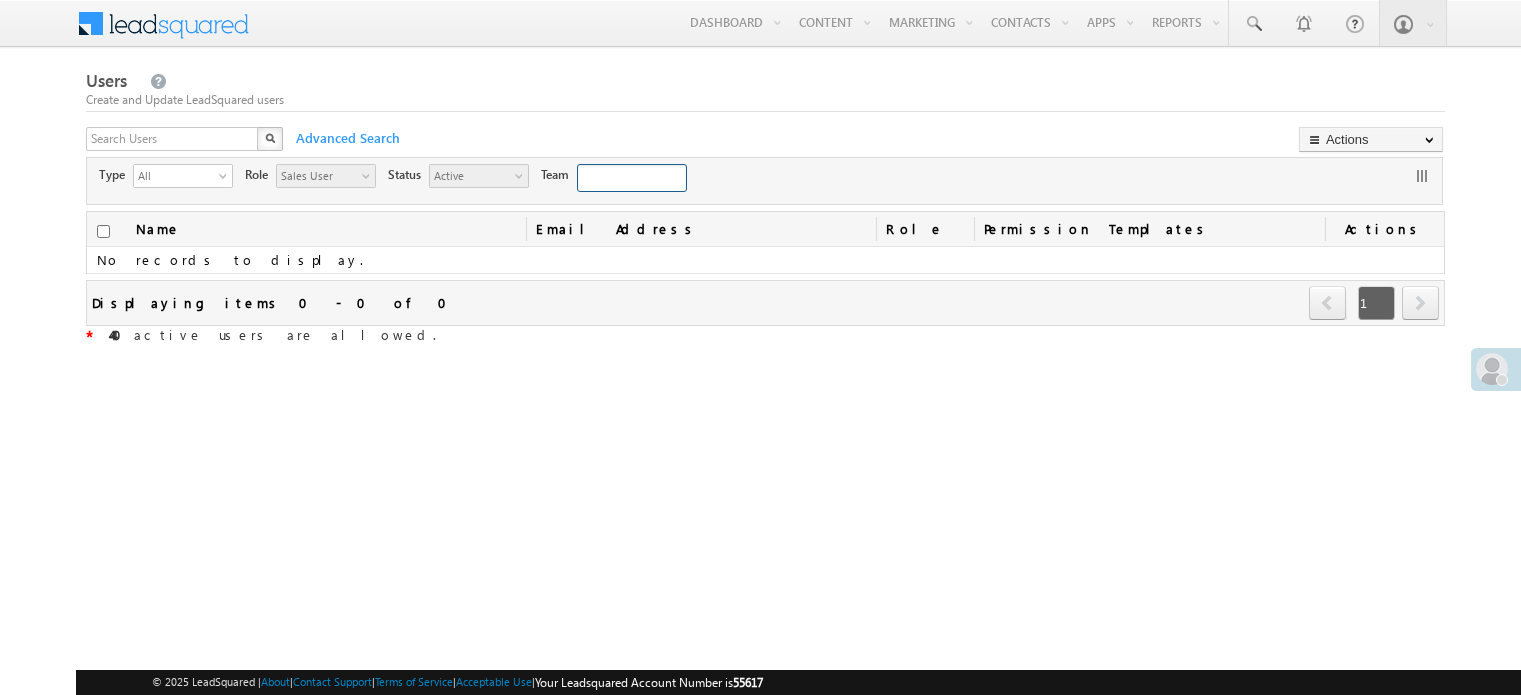 scroll, scrollTop: 0, scrollLeft: 0, axis: both 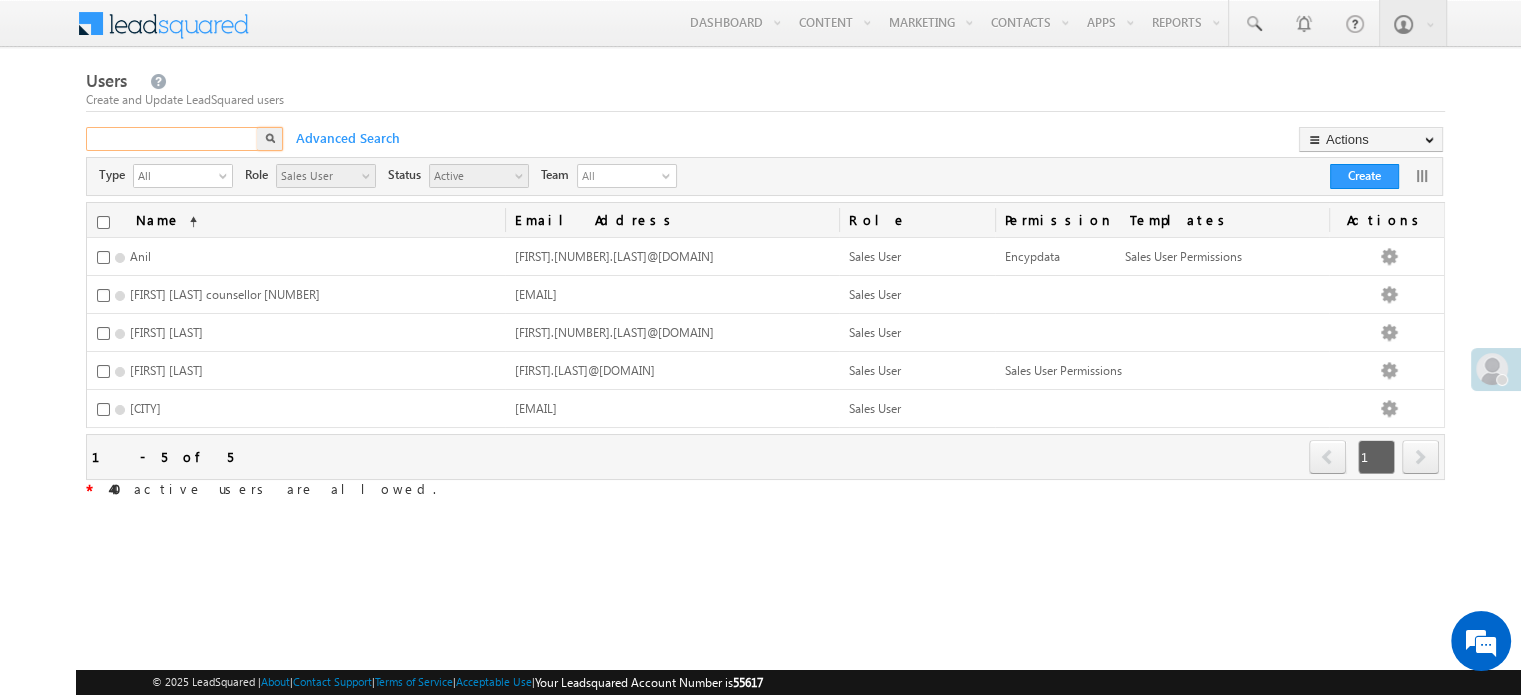 click at bounding box center (173, 139) 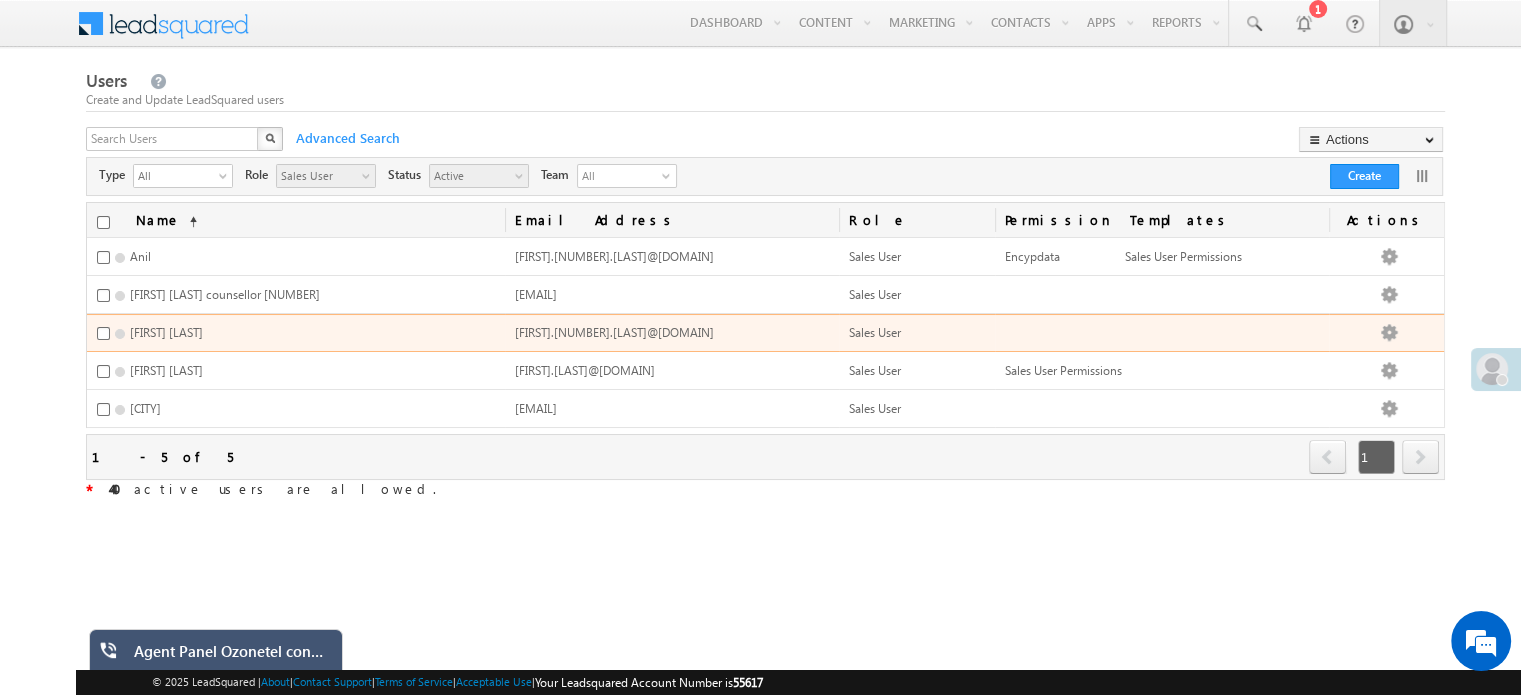 click on "[FIRST] [LAST]" at bounding box center [166, 332] 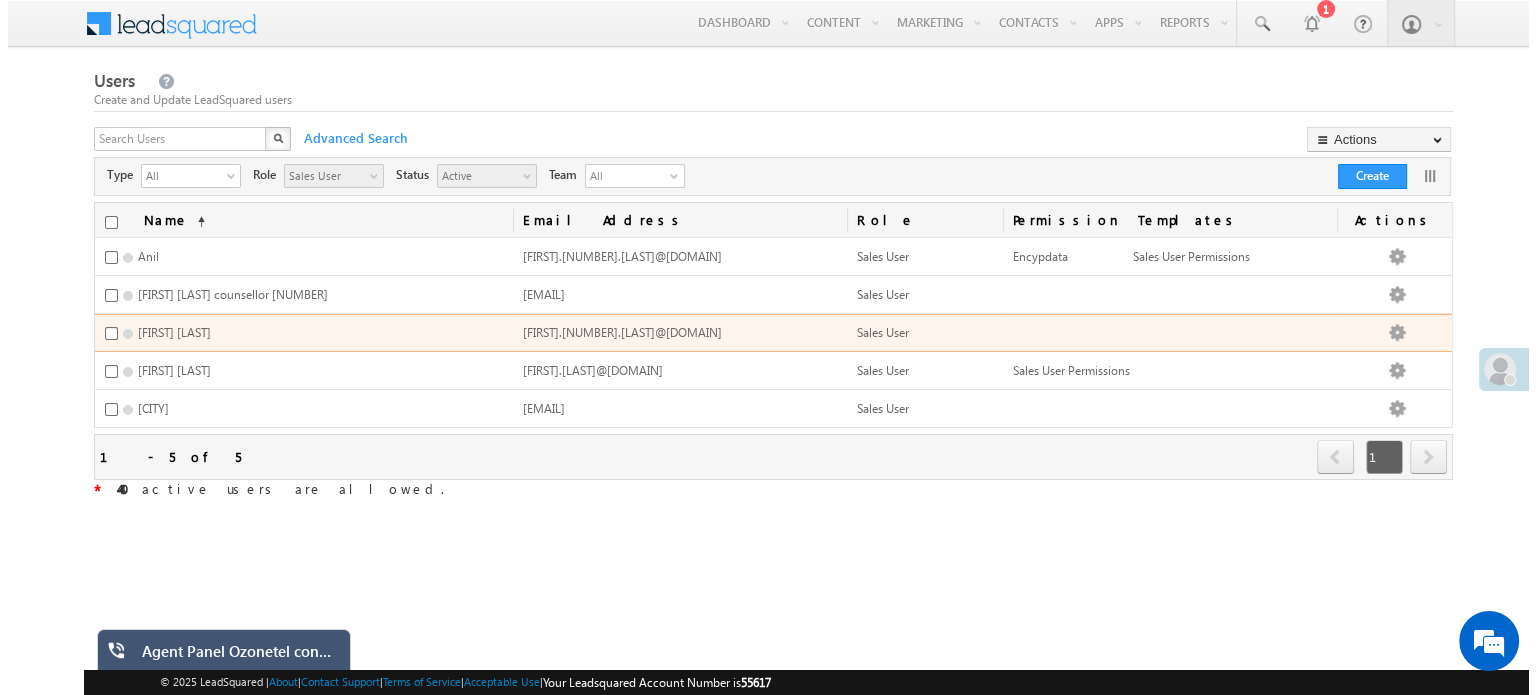 scroll, scrollTop: 0, scrollLeft: 0, axis: both 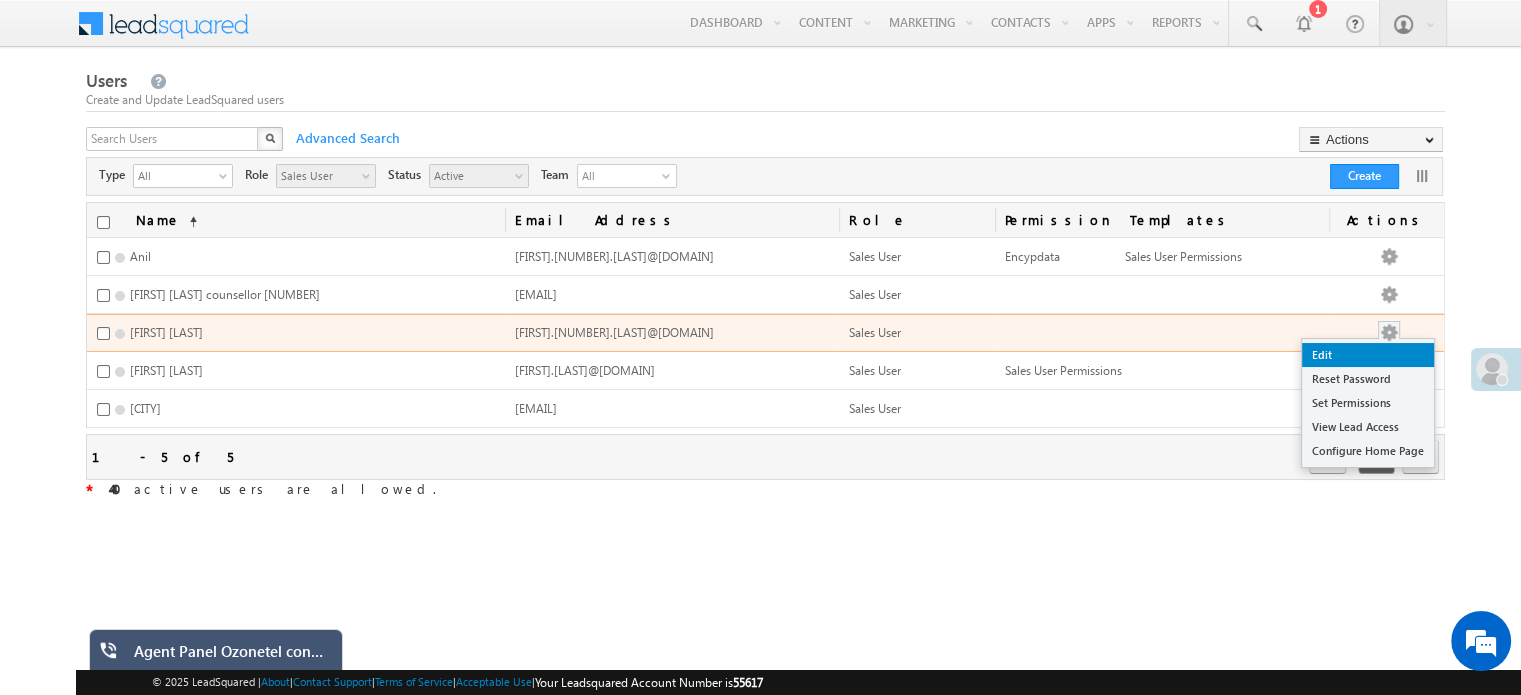 click on "Edit" at bounding box center [1368, 355] 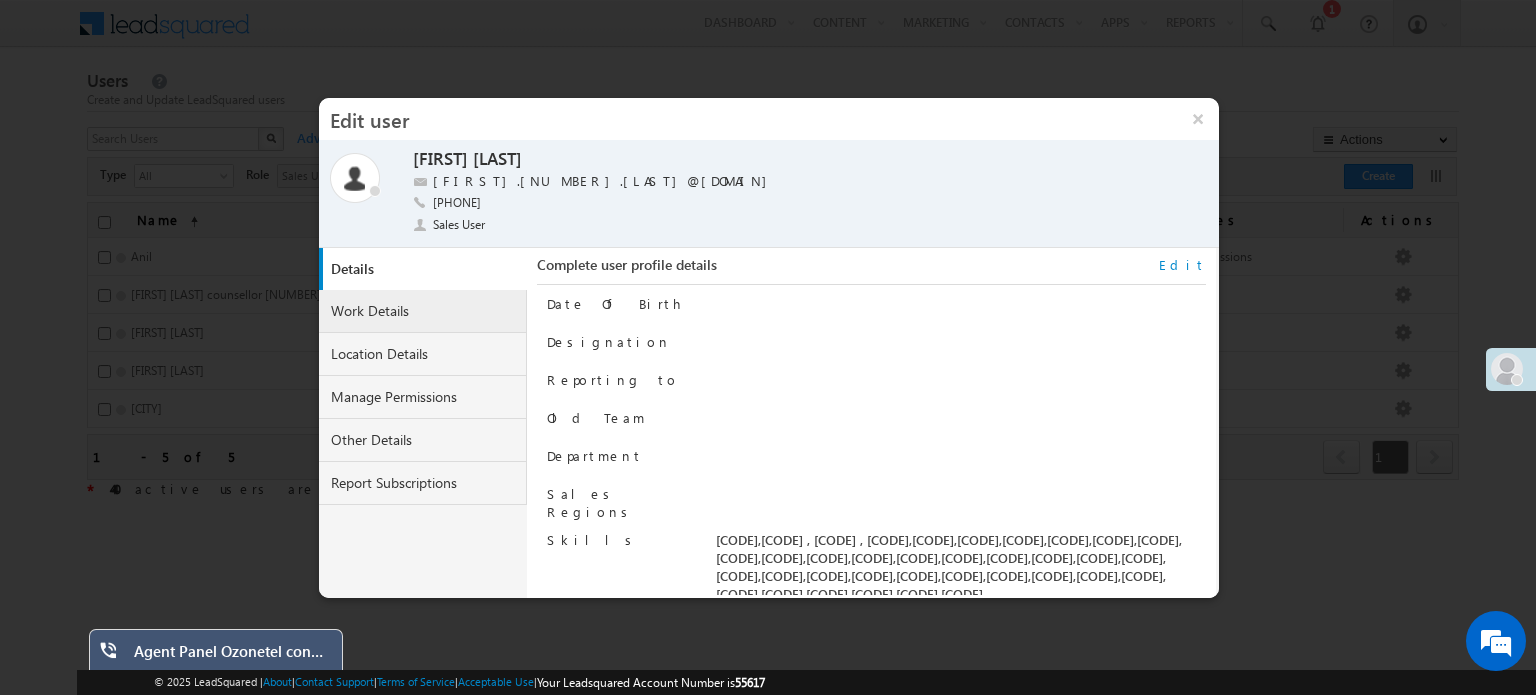 click on "Work Details" at bounding box center [423, 311] 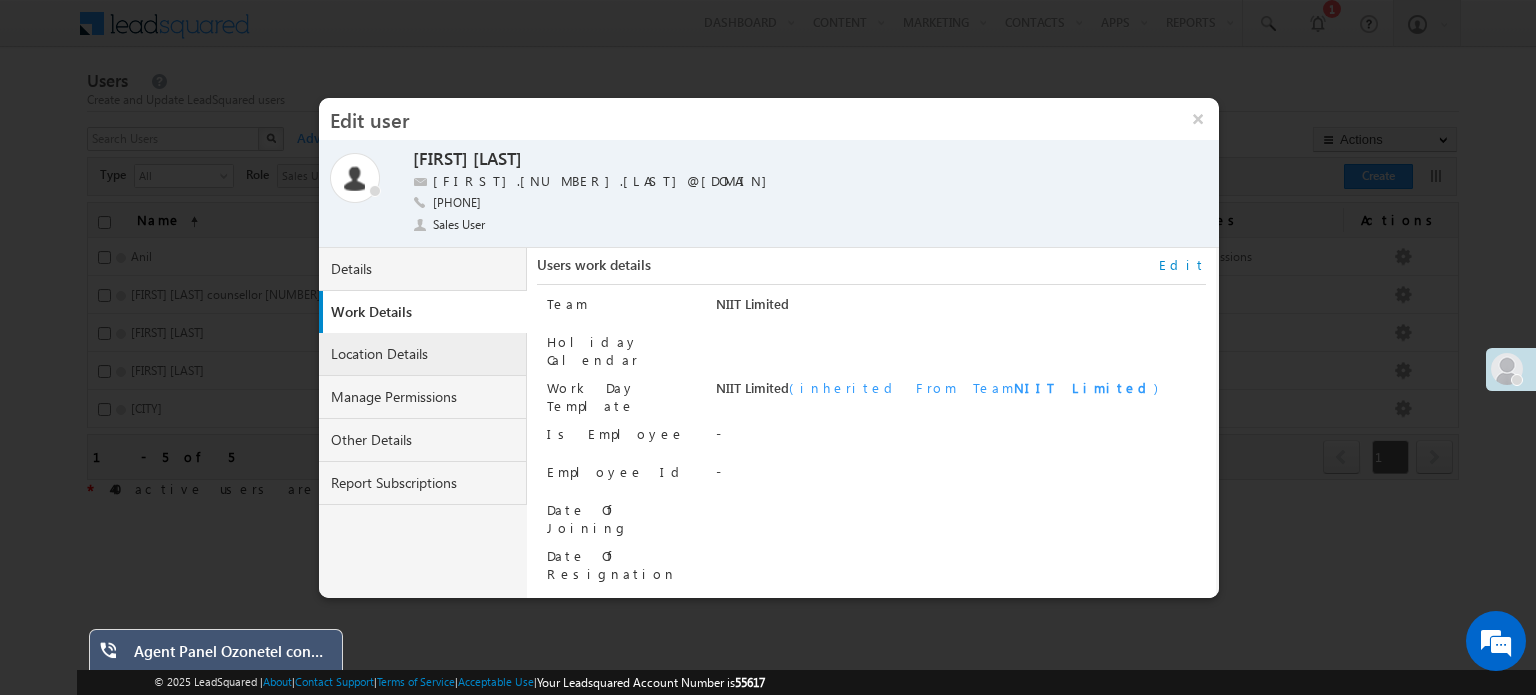 click on "Location Details" at bounding box center [423, 354] 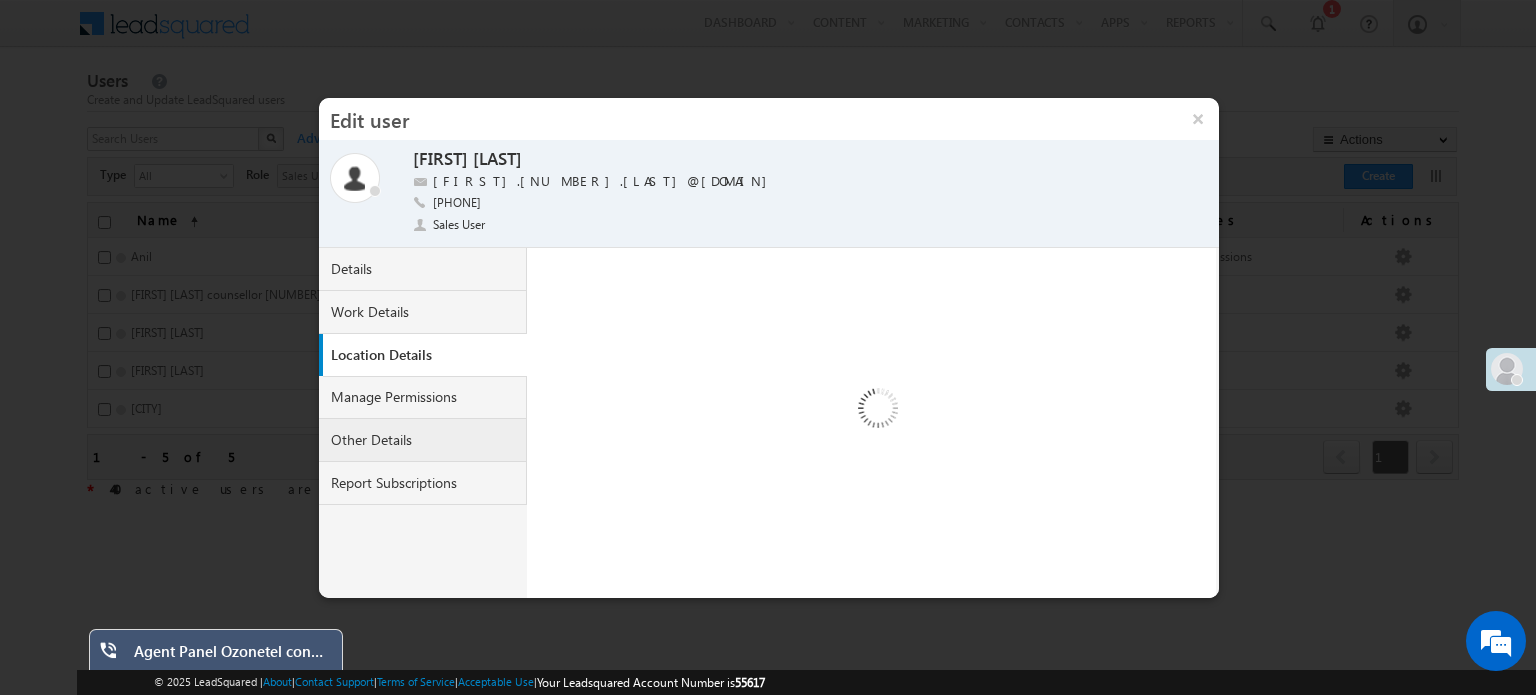 click on "Other Details" at bounding box center (423, 440) 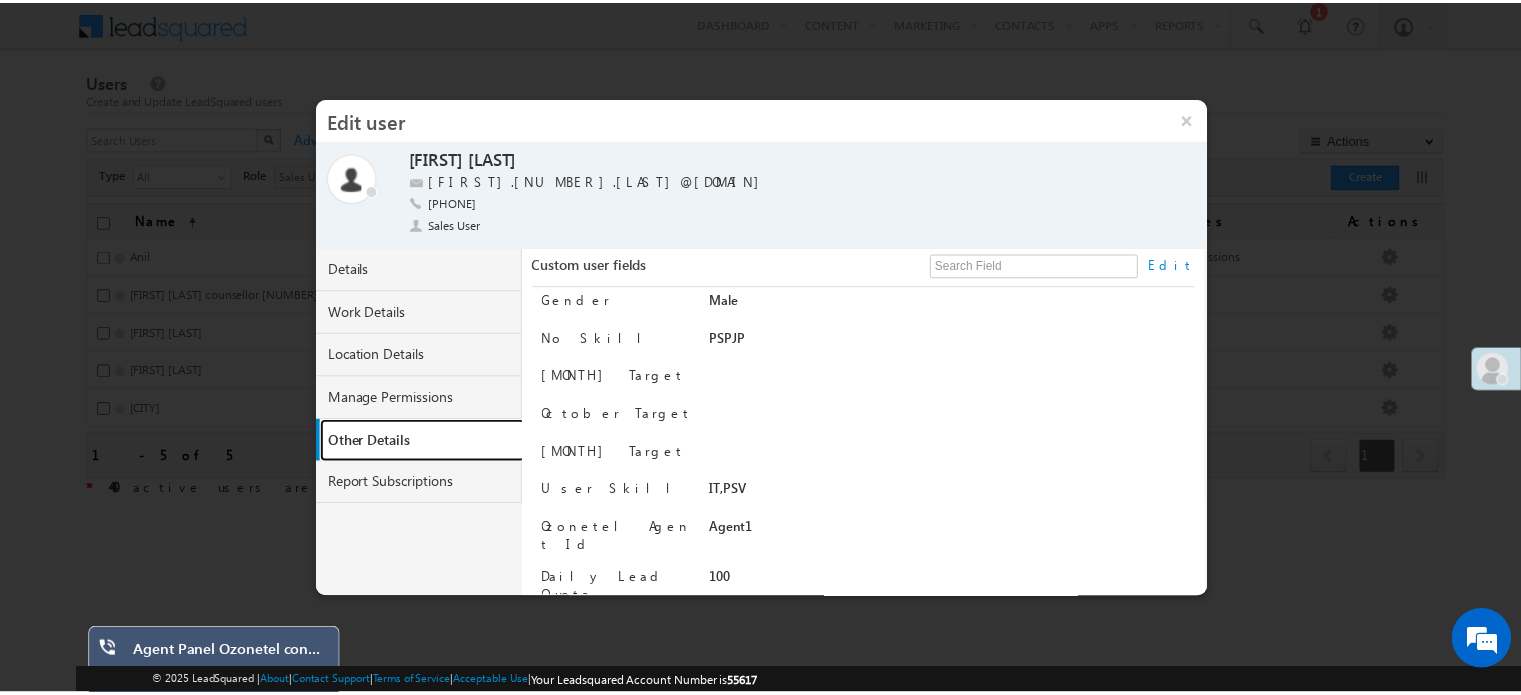 scroll, scrollTop: 0, scrollLeft: 0, axis: both 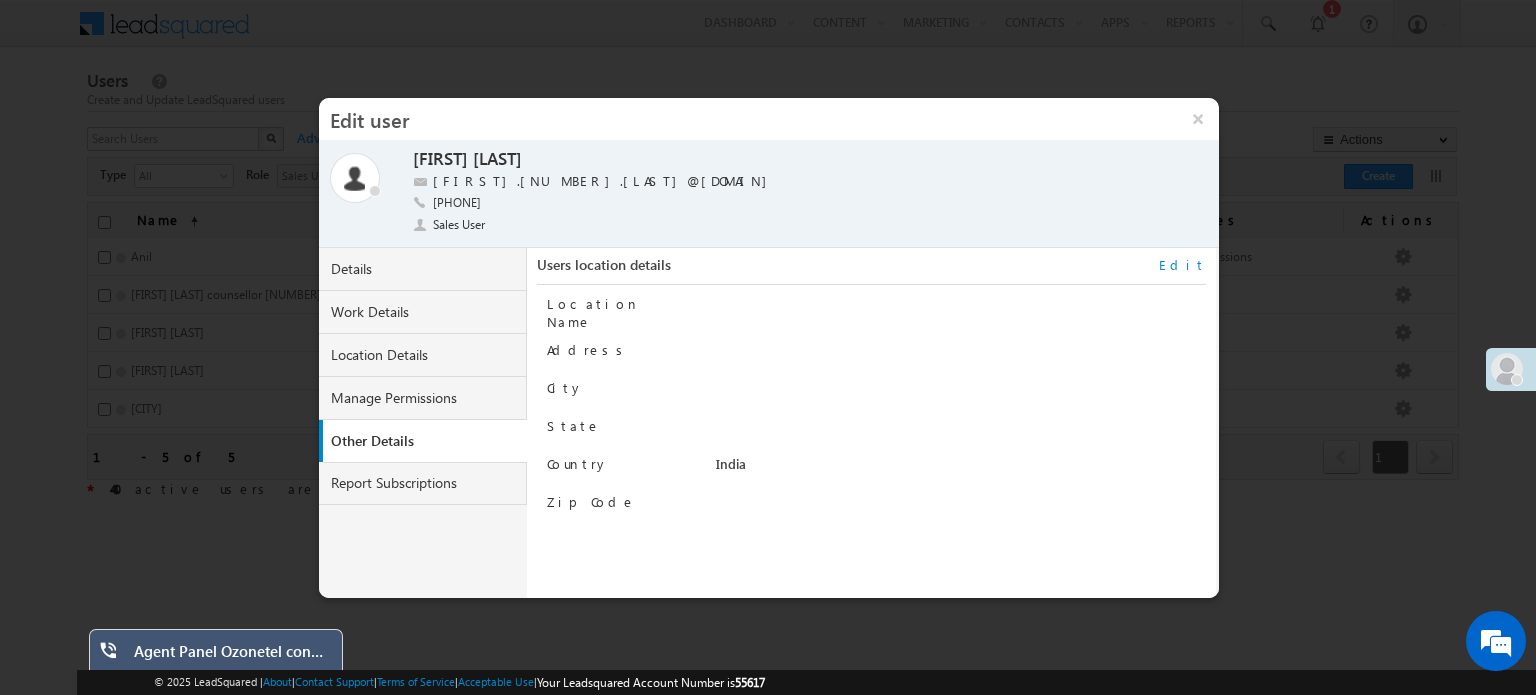 click on "Other Details" at bounding box center (427, 441) 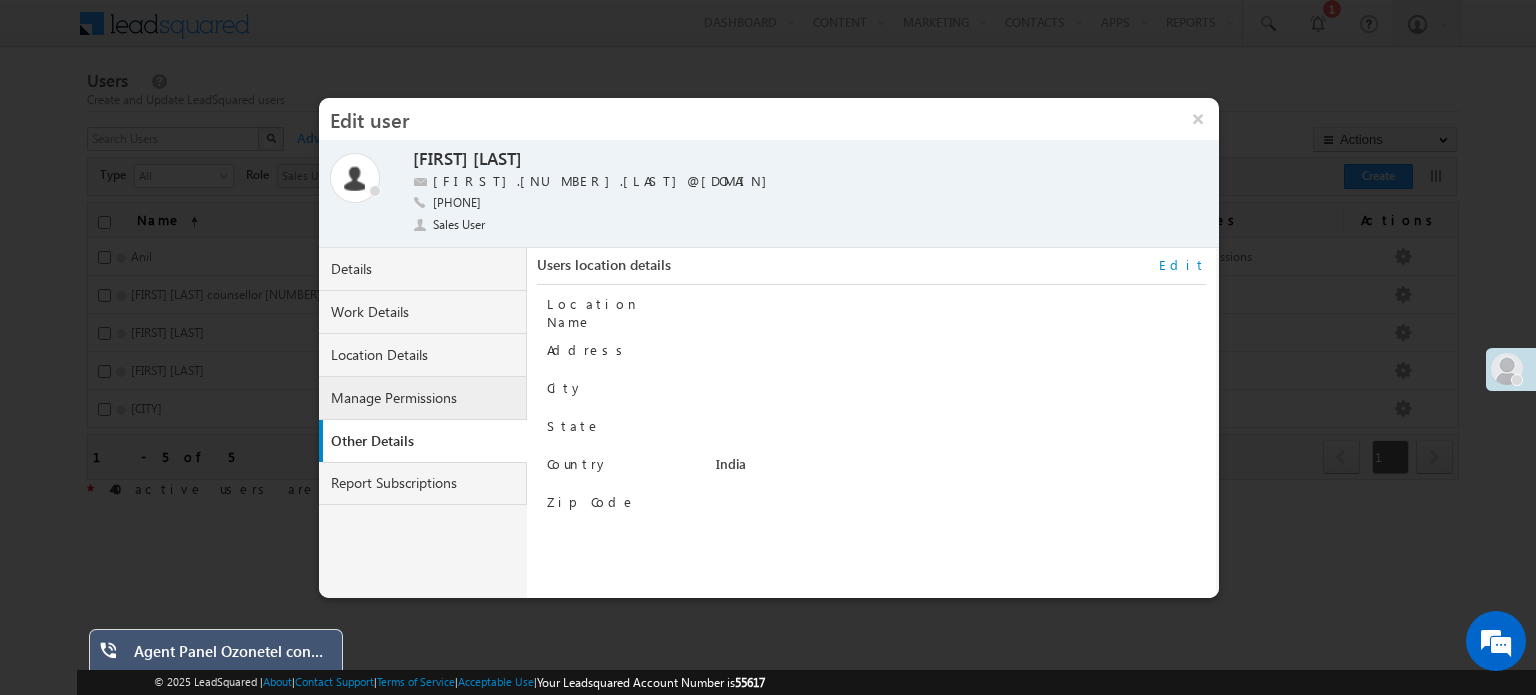 click on "Manage Permissions" at bounding box center (423, 398) 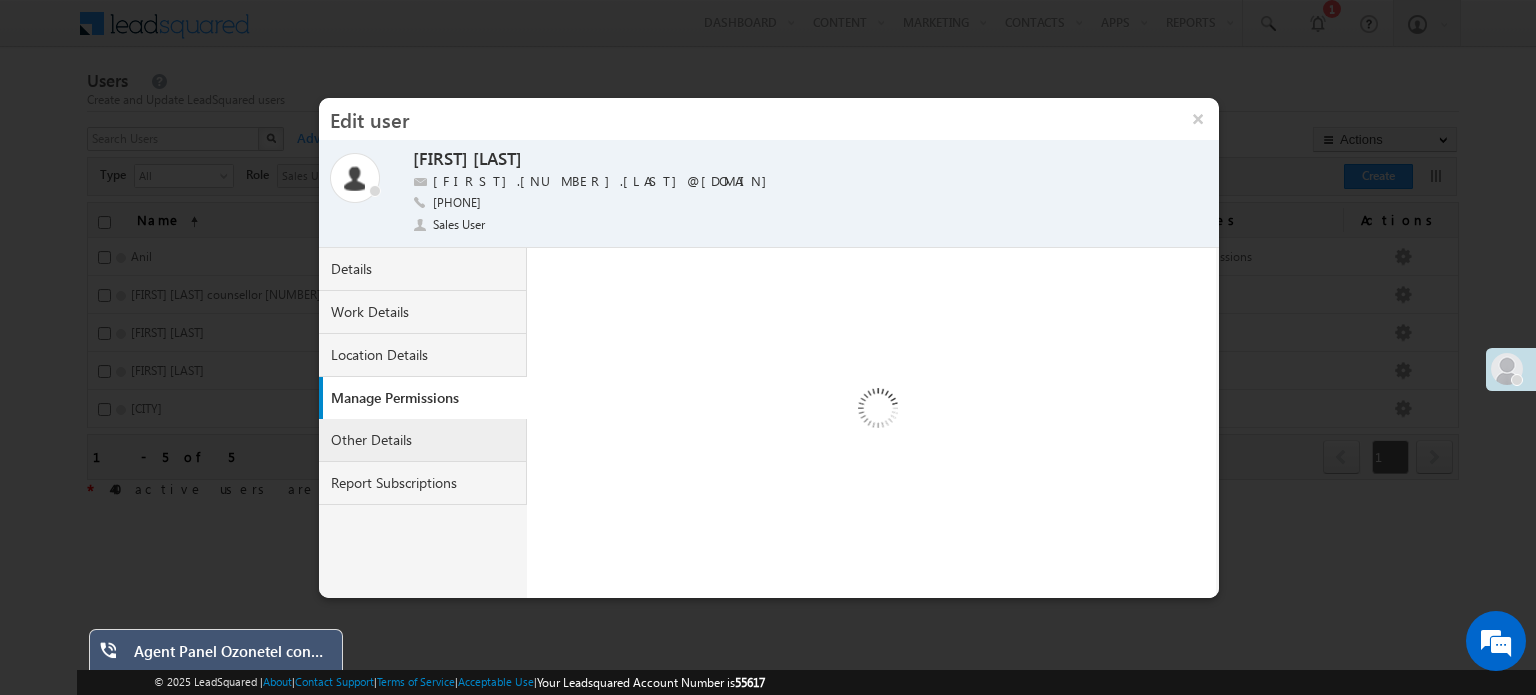click on "Other Details" at bounding box center [423, 440] 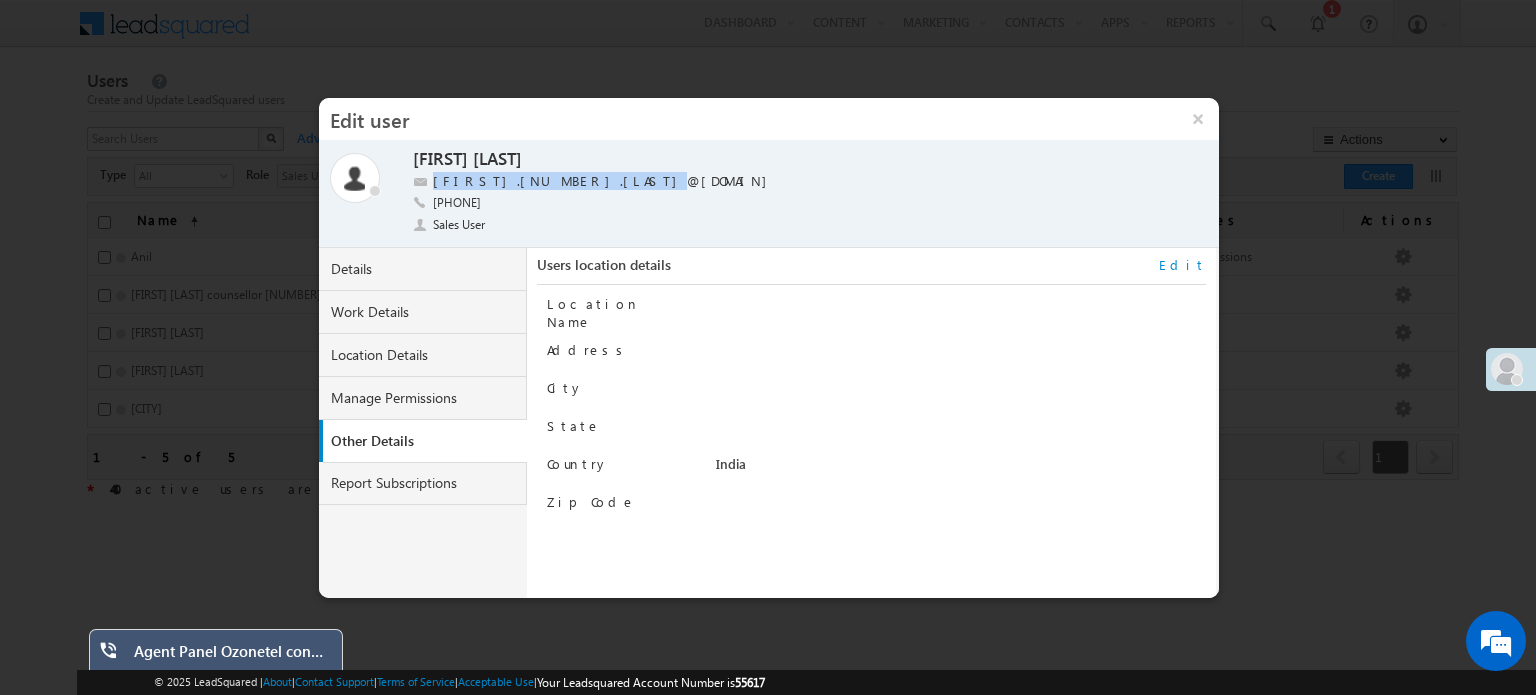 drag, startPoint x: 589, startPoint y: 174, endPoint x: 436, endPoint y: 179, distance: 153.08168 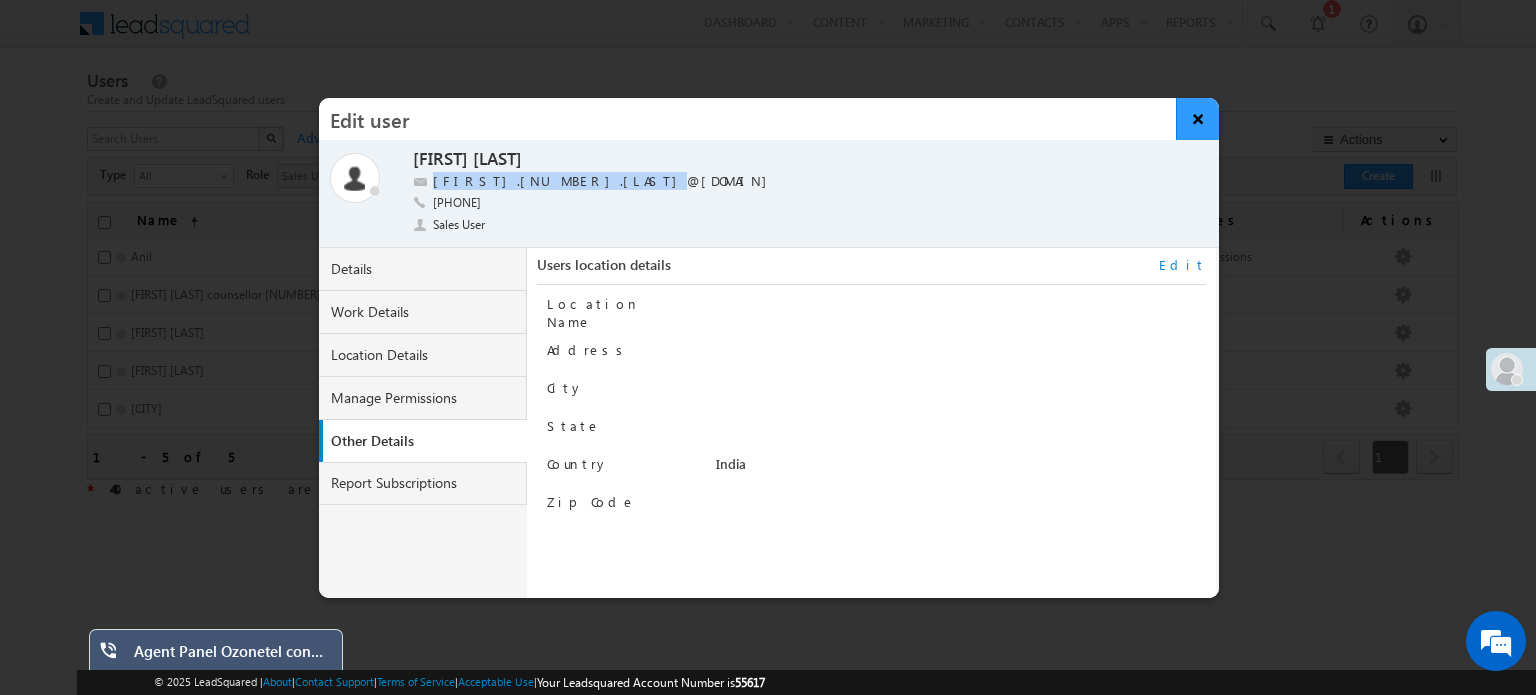 click on "×" at bounding box center (1197, 119) 